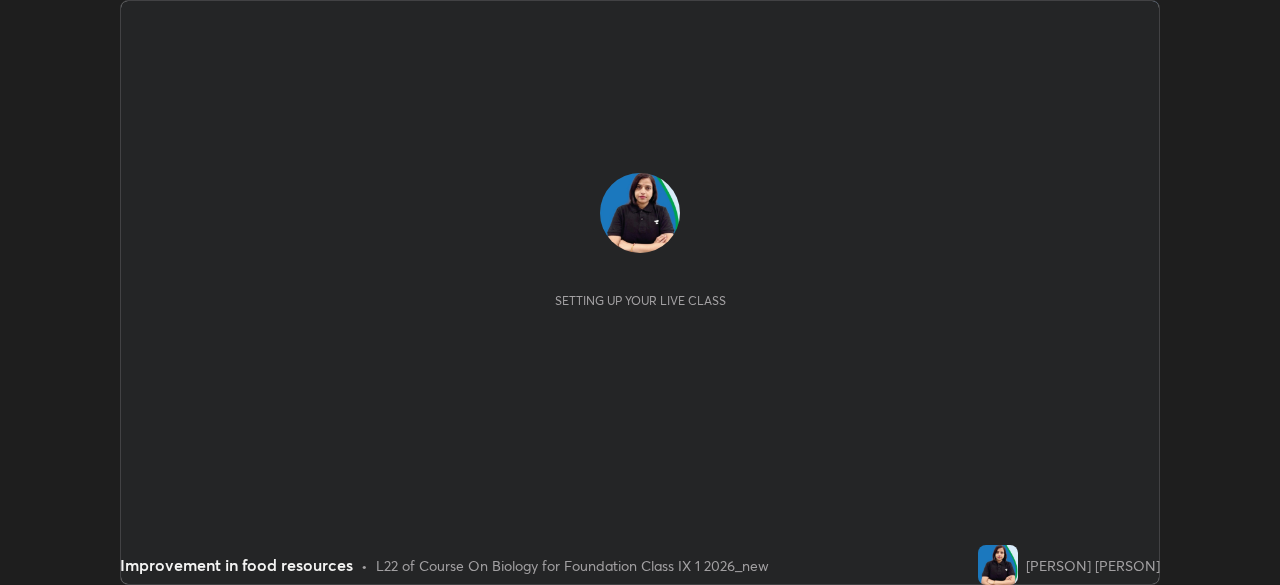 scroll, scrollTop: 0, scrollLeft: 0, axis: both 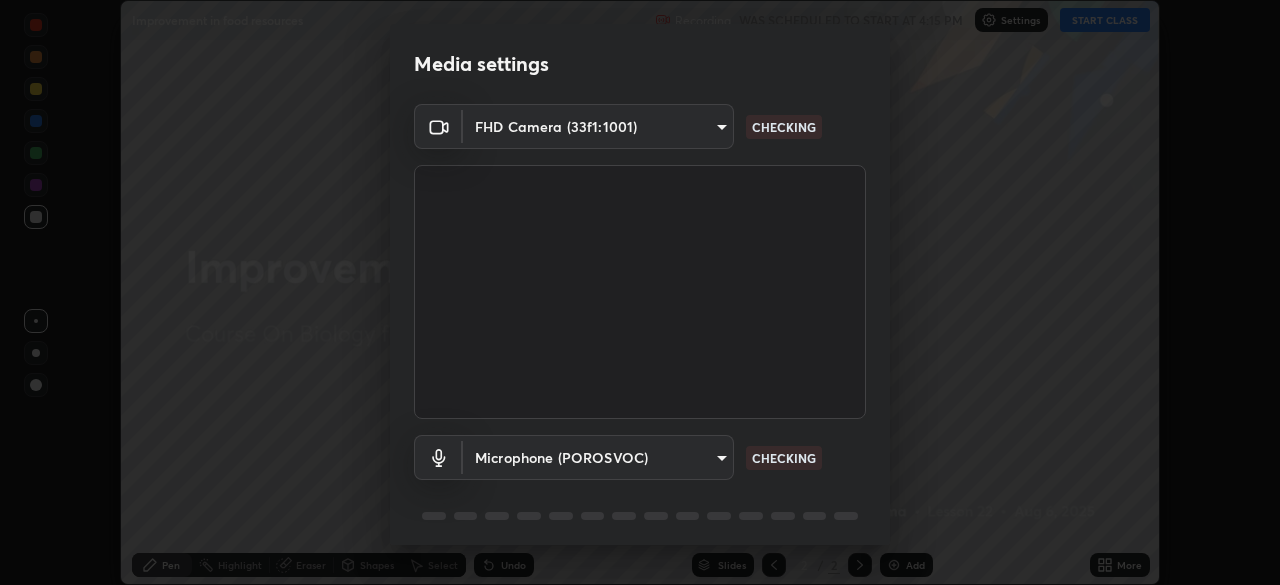 type on "ddf3b4b9105fdc81afbc44368f91a24737767c4c68b93bb528deb36e4364d8a6" 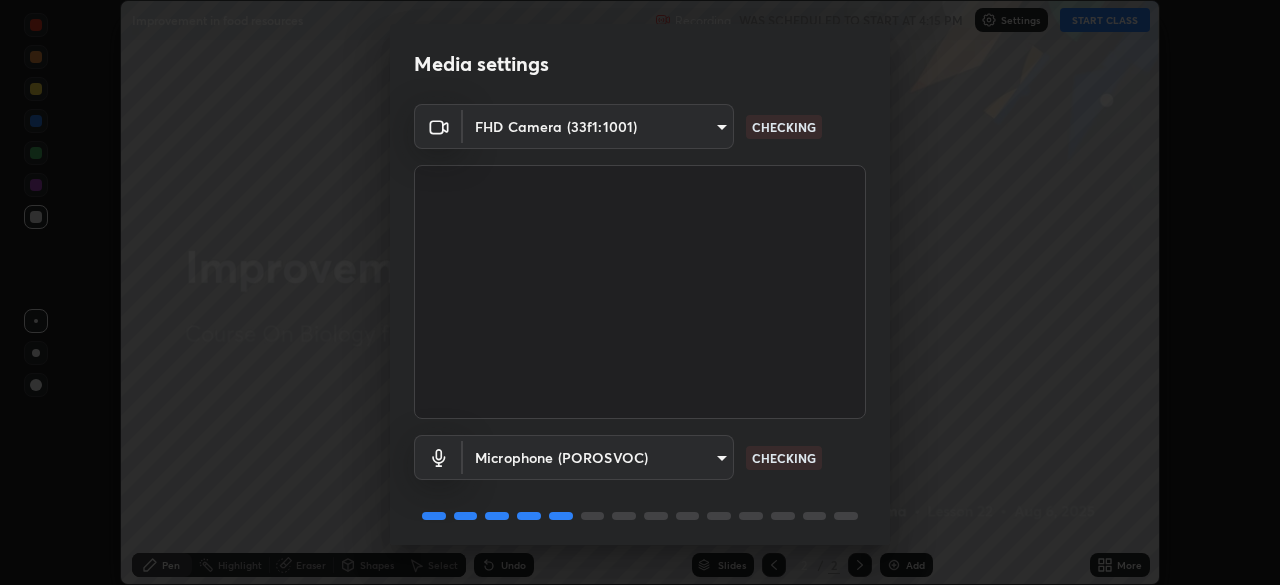 scroll, scrollTop: 71, scrollLeft: 0, axis: vertical 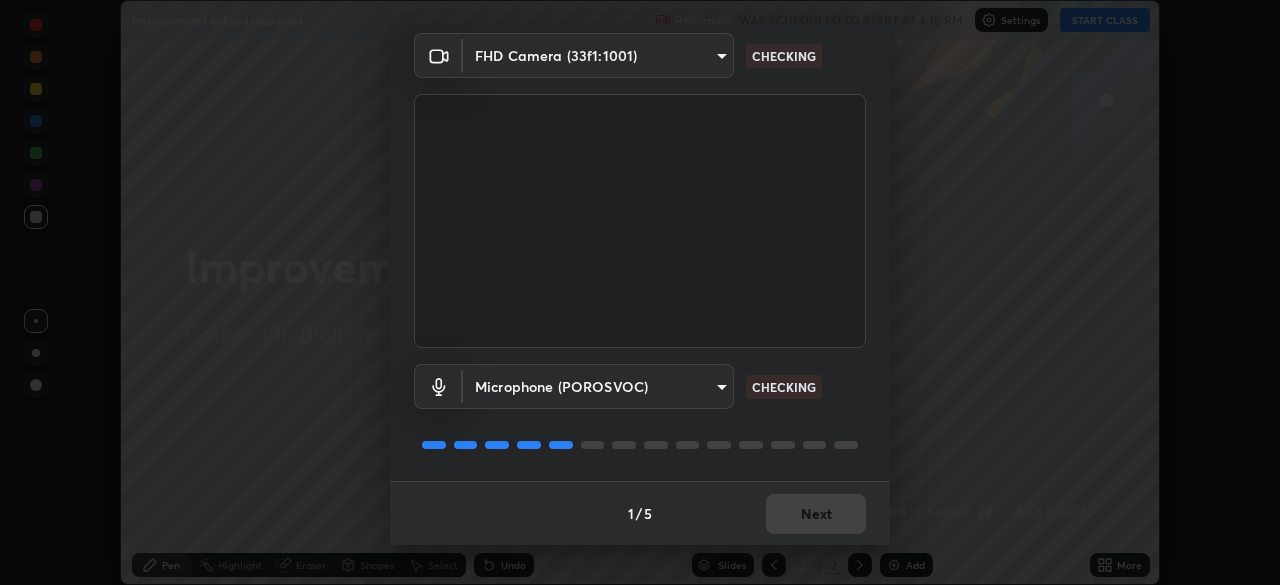 click on "1 / 5 Next" at bounding box center [640, 513] 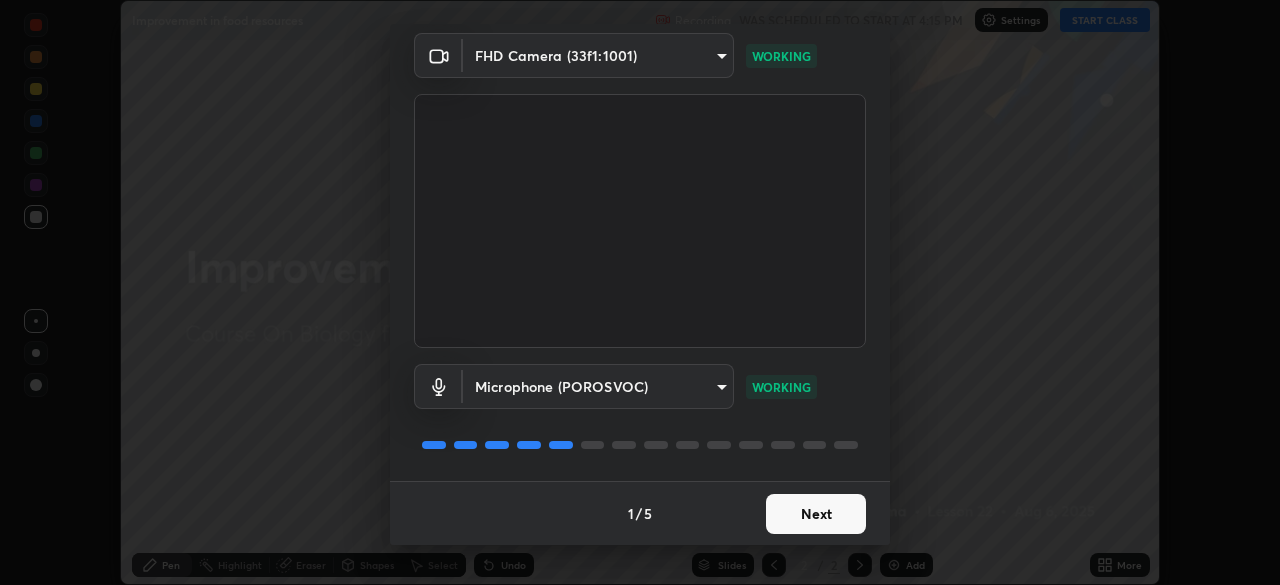 click on "Next" at bounding box center [816, 514] 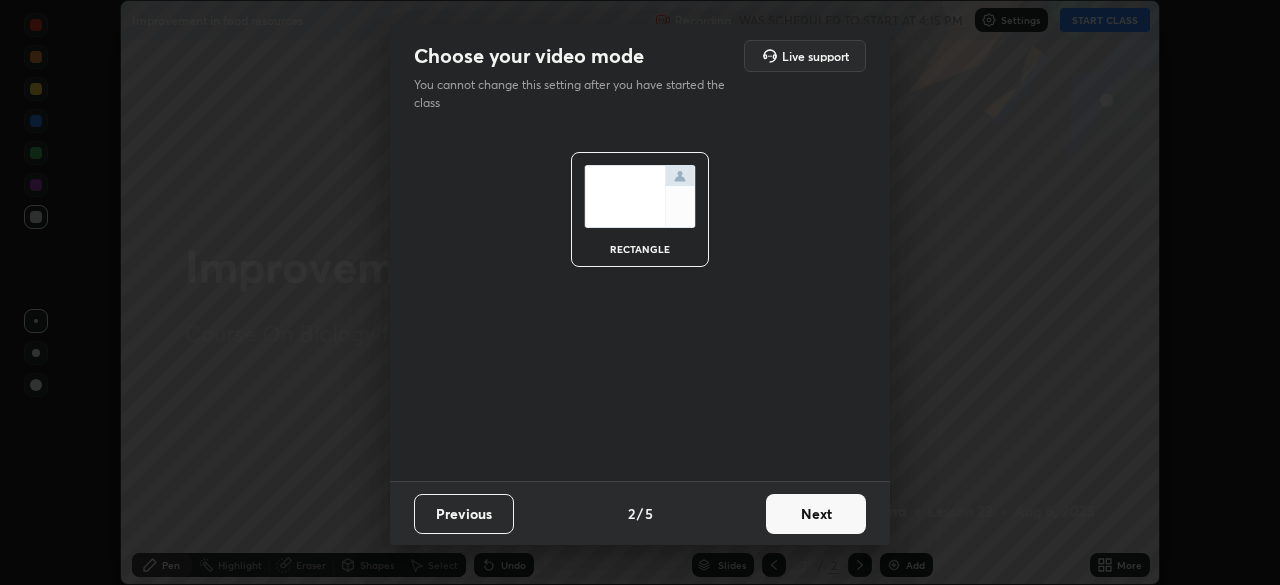 click on "Next" at bounding box center [816, 514] 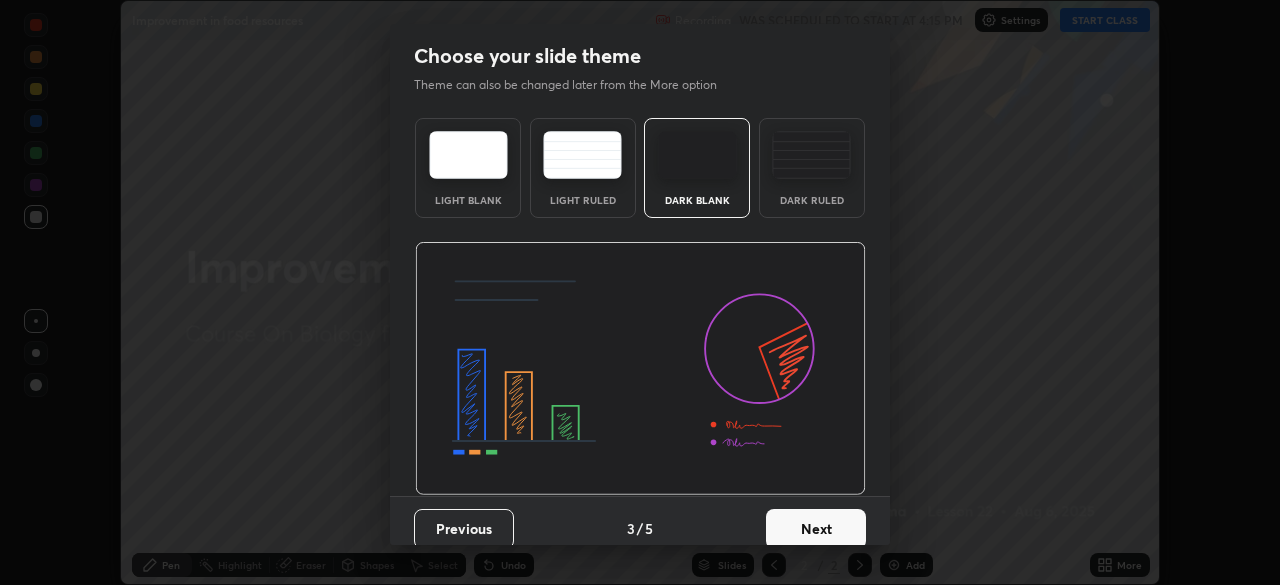 click on "Next" at bounding box center [816, 529] 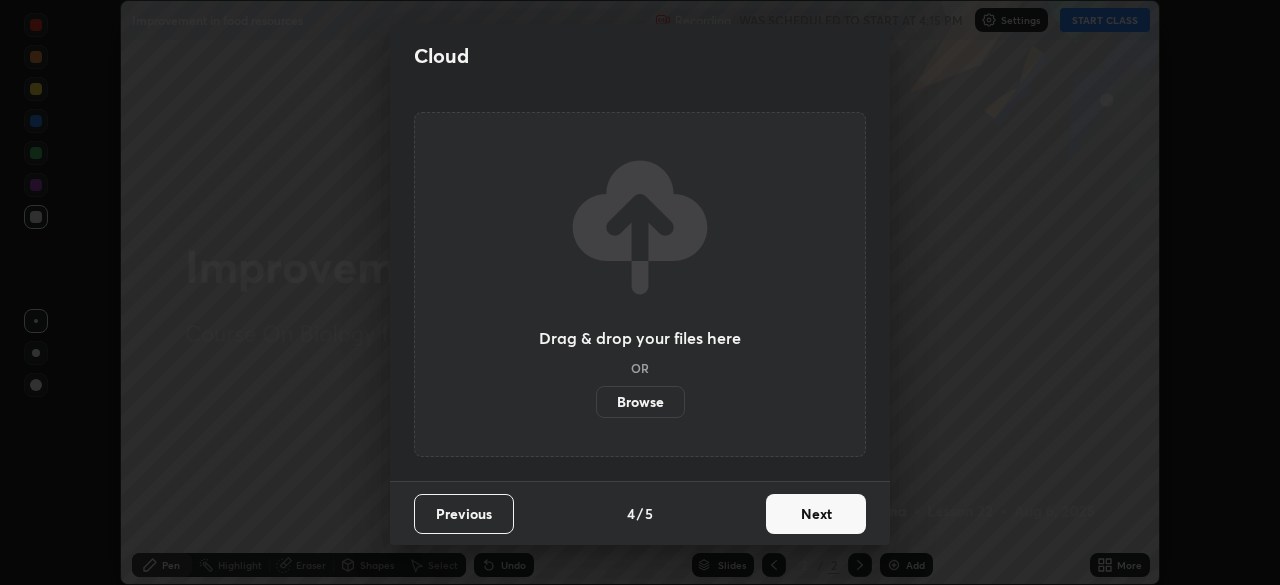 click on "Next" at bounding box center [816, 514] 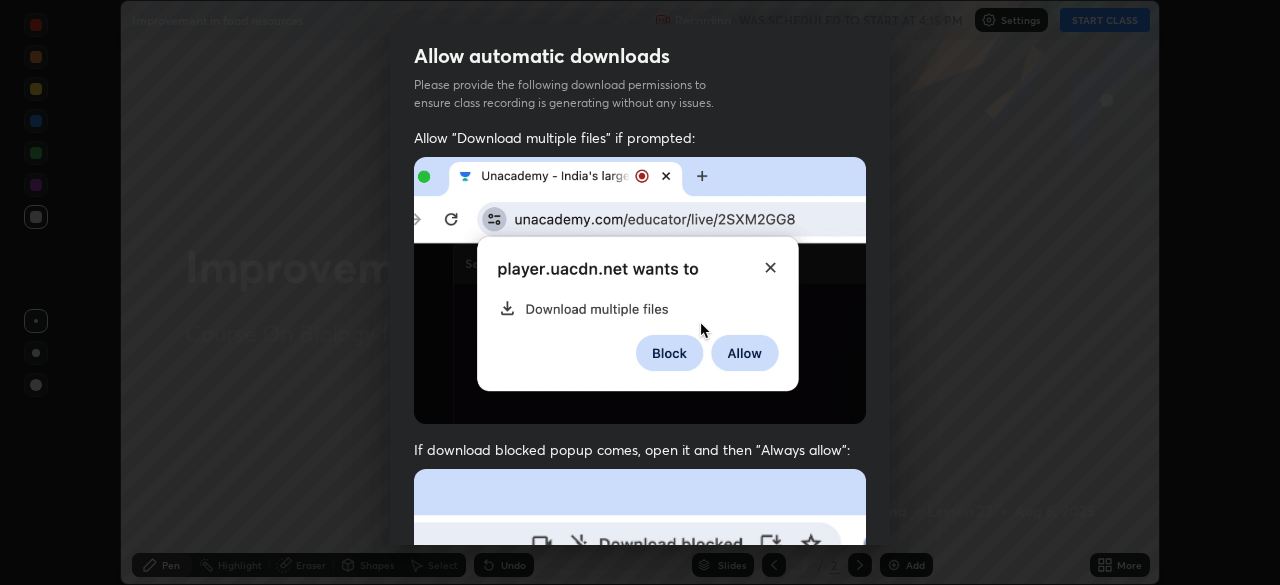 click on "Previous 5 / 5 Done" at bounding box center (640, 1002) 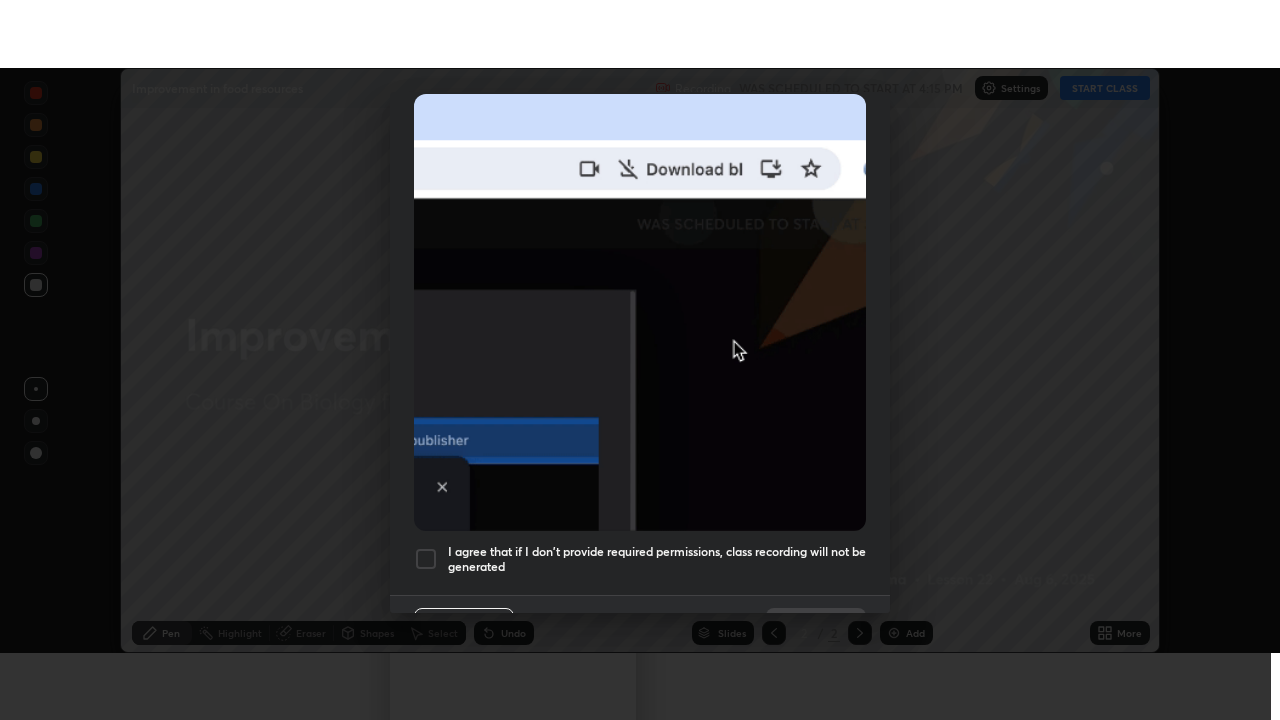 scroll, scrollTop: 479, scrollLeft: 0, axis: vertical 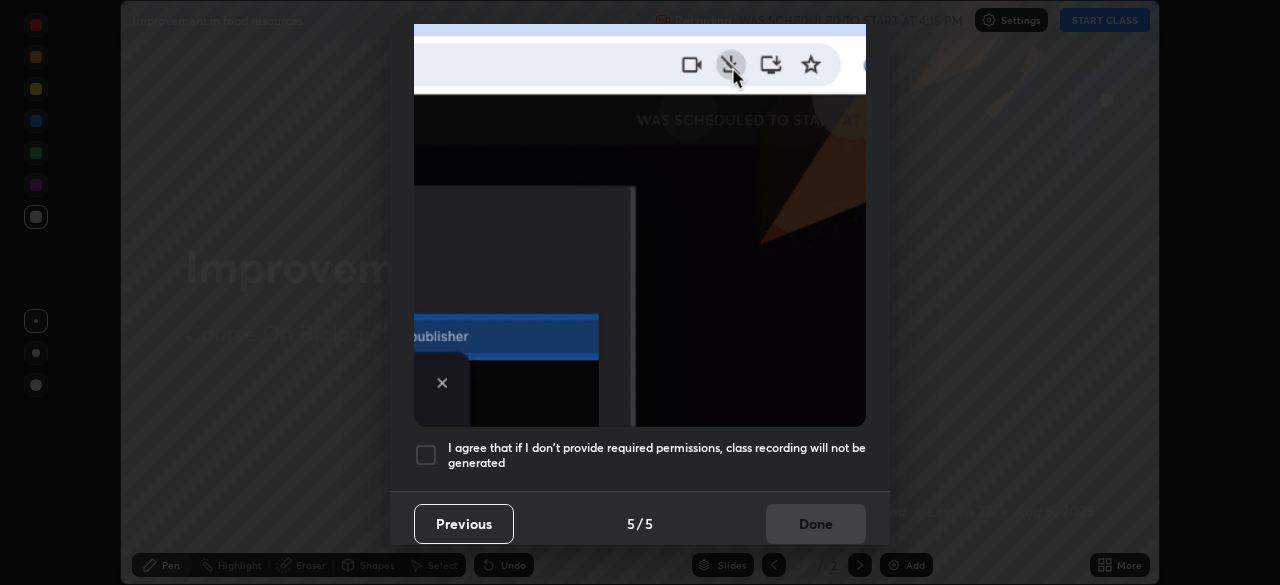 click on "I agree that if I don't provide required permissions, class recording will not be generated" at bounding box center [657, 455] 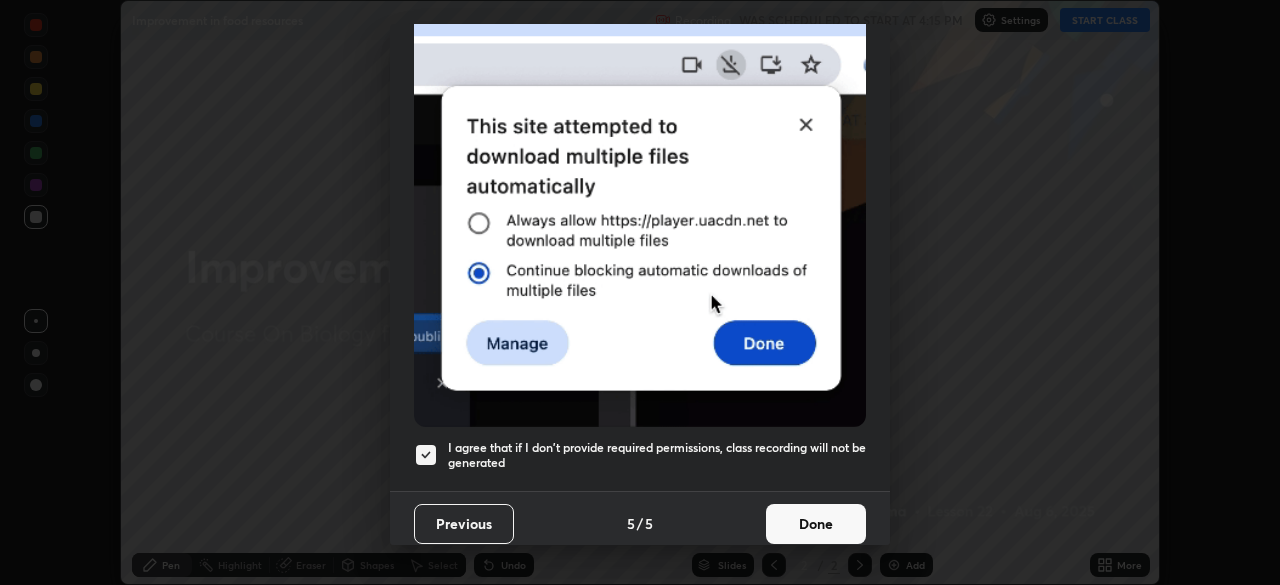click on "Done" at bounding box center (816, 524) 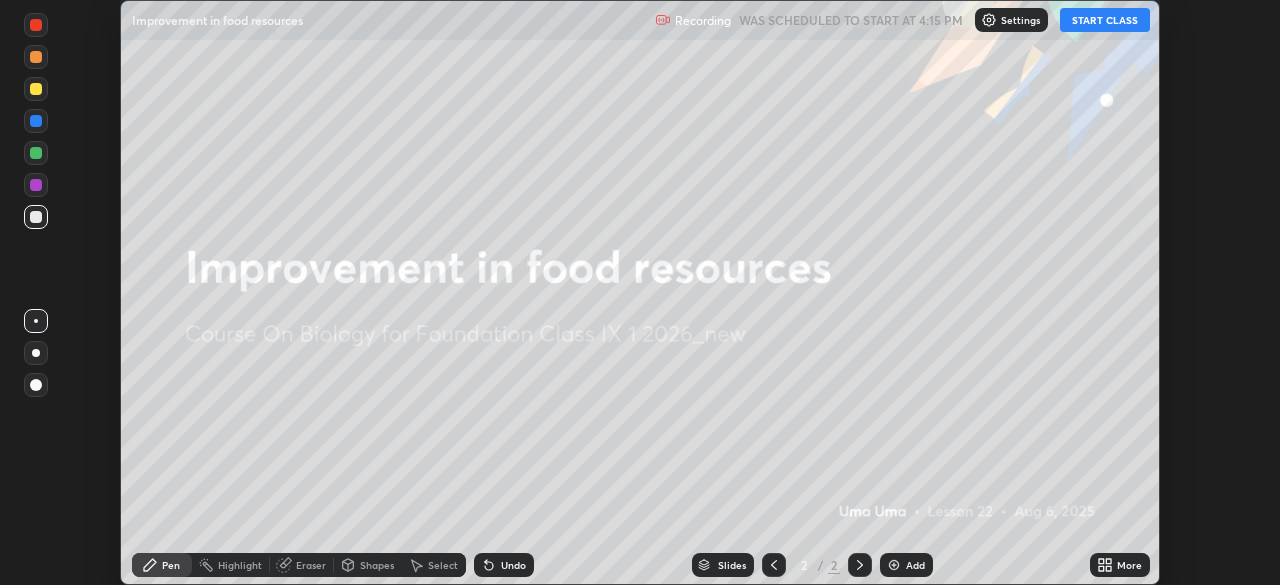 click on "START CLASS" at bounding box center (1105, 20) 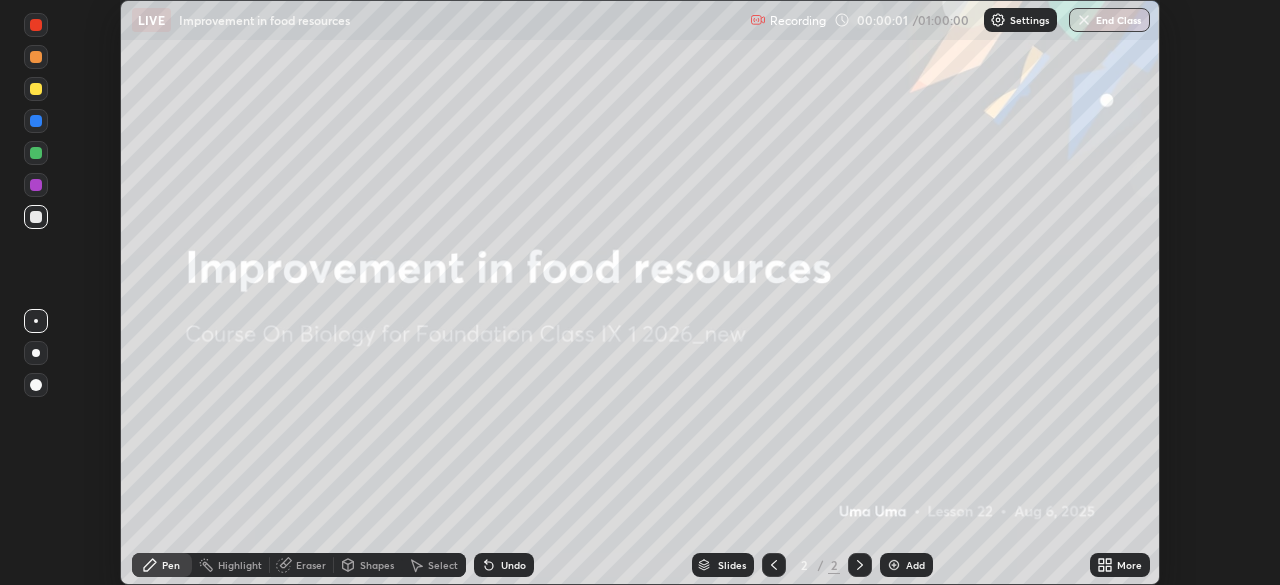 click 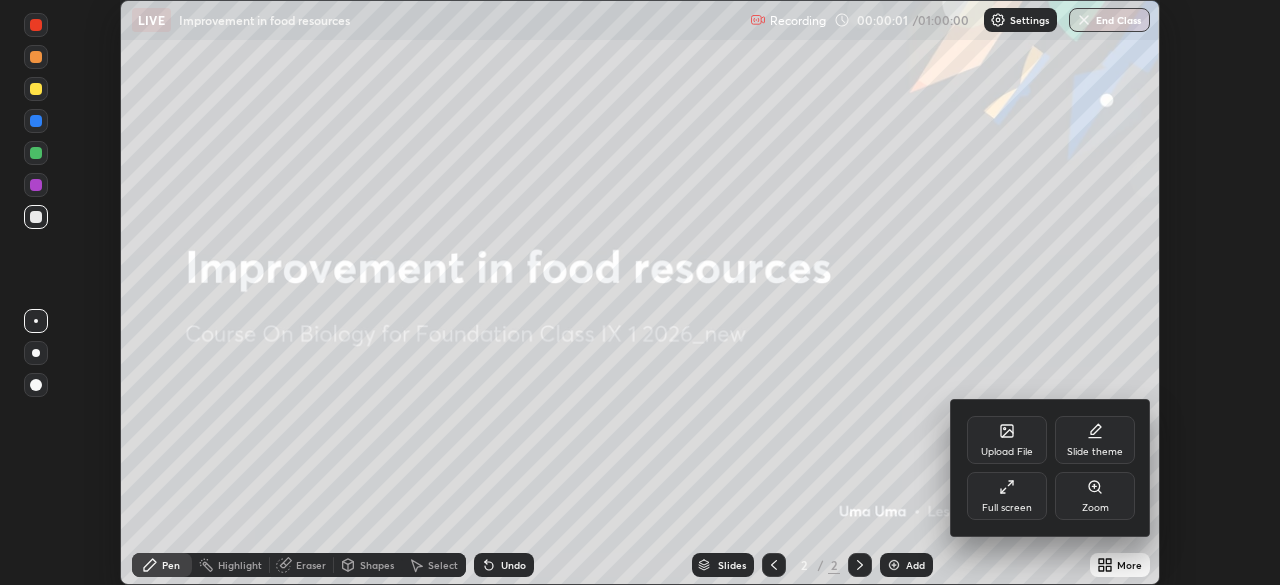 click on "Full screen" at bounding box center [1007, 496] 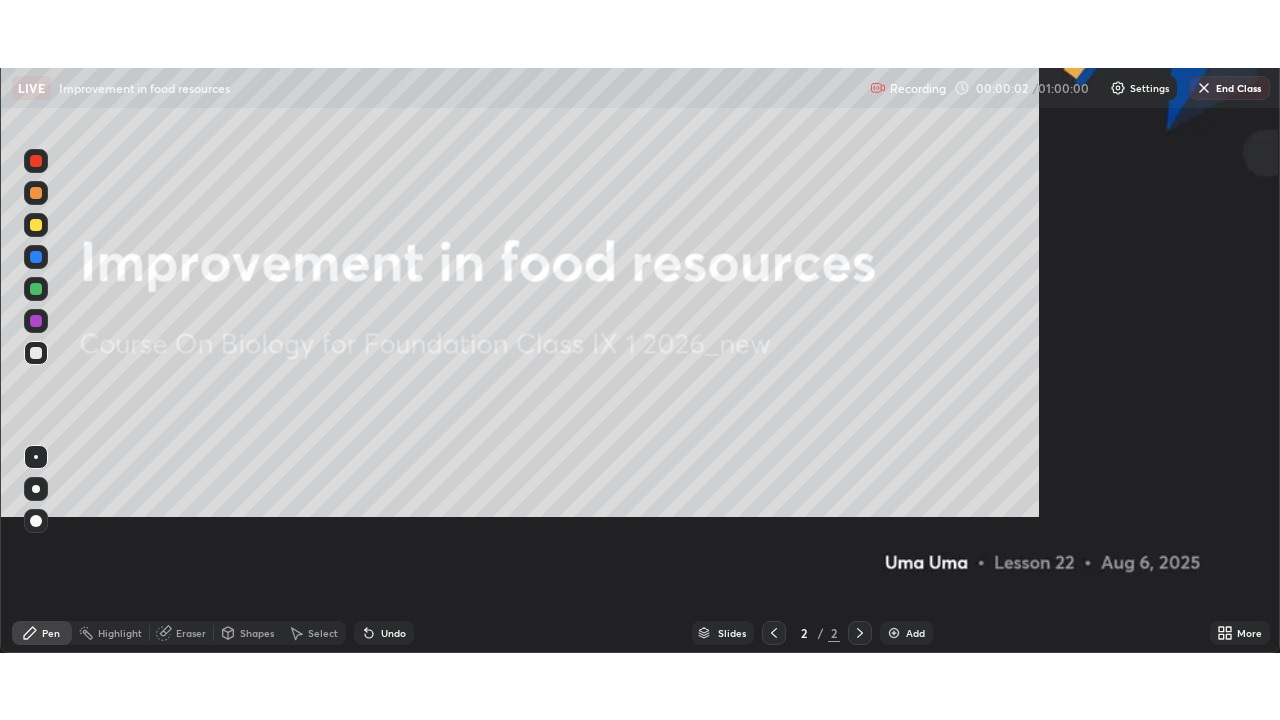 scroll, scrollTop: 99280, scrollLeft: 98720, axis: both 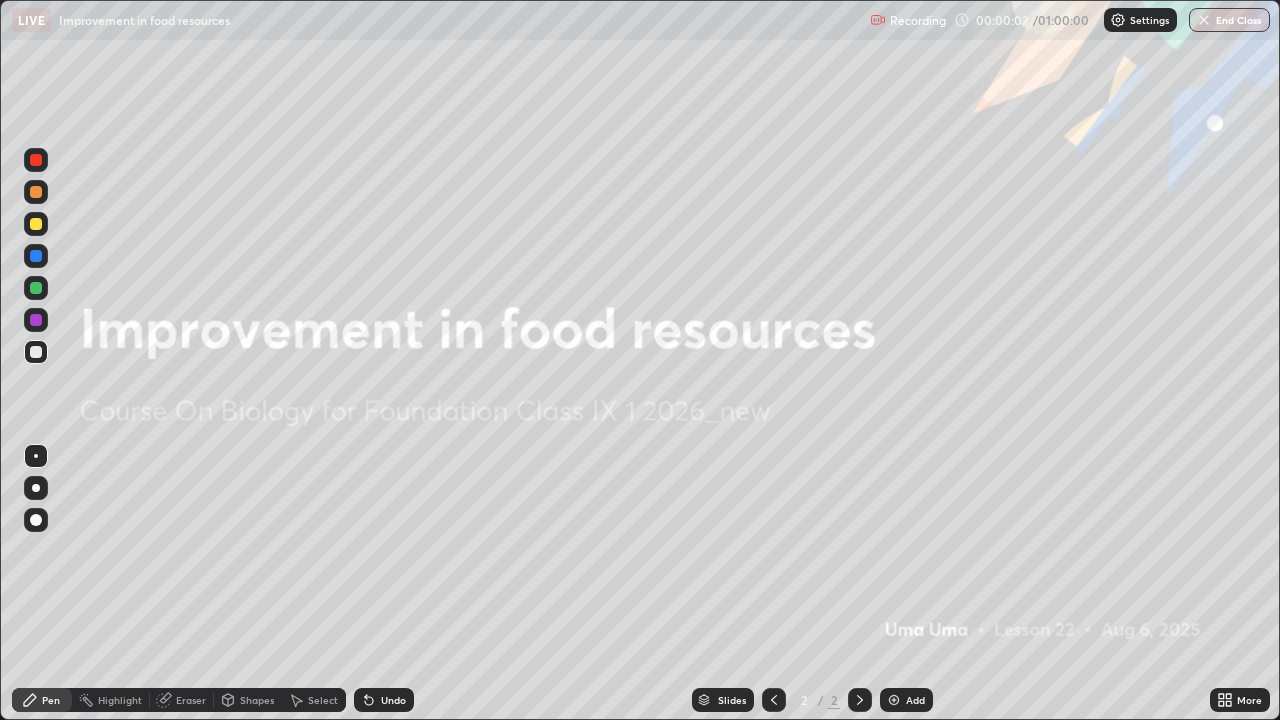 click on "Add" at bounding box center [906, 700] 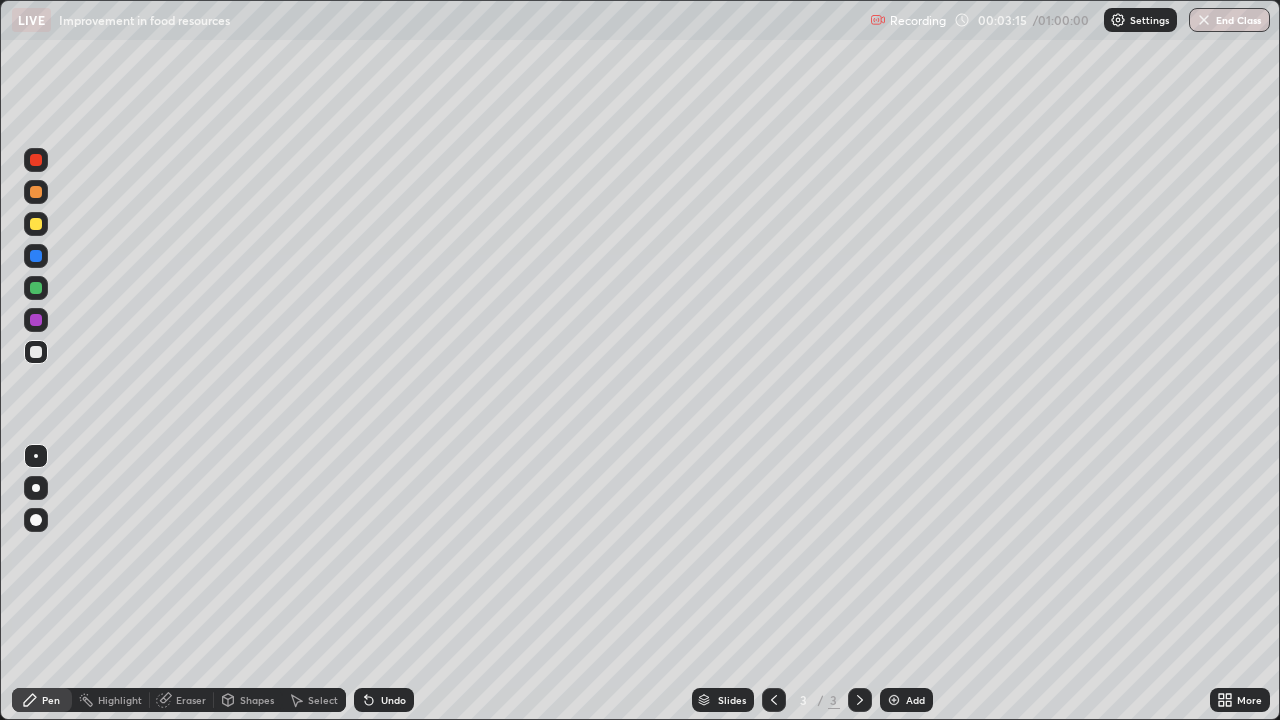 click at bounding box center (36, 224) 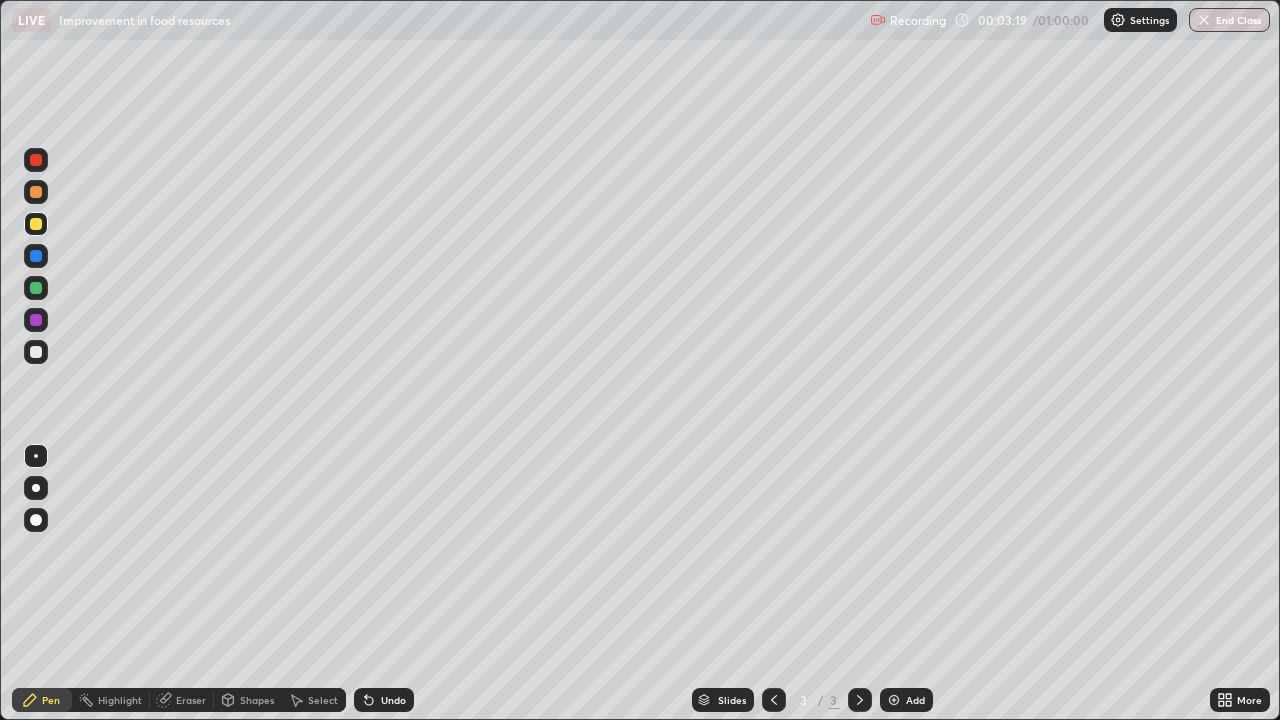 click at bounding box center [36, 224] 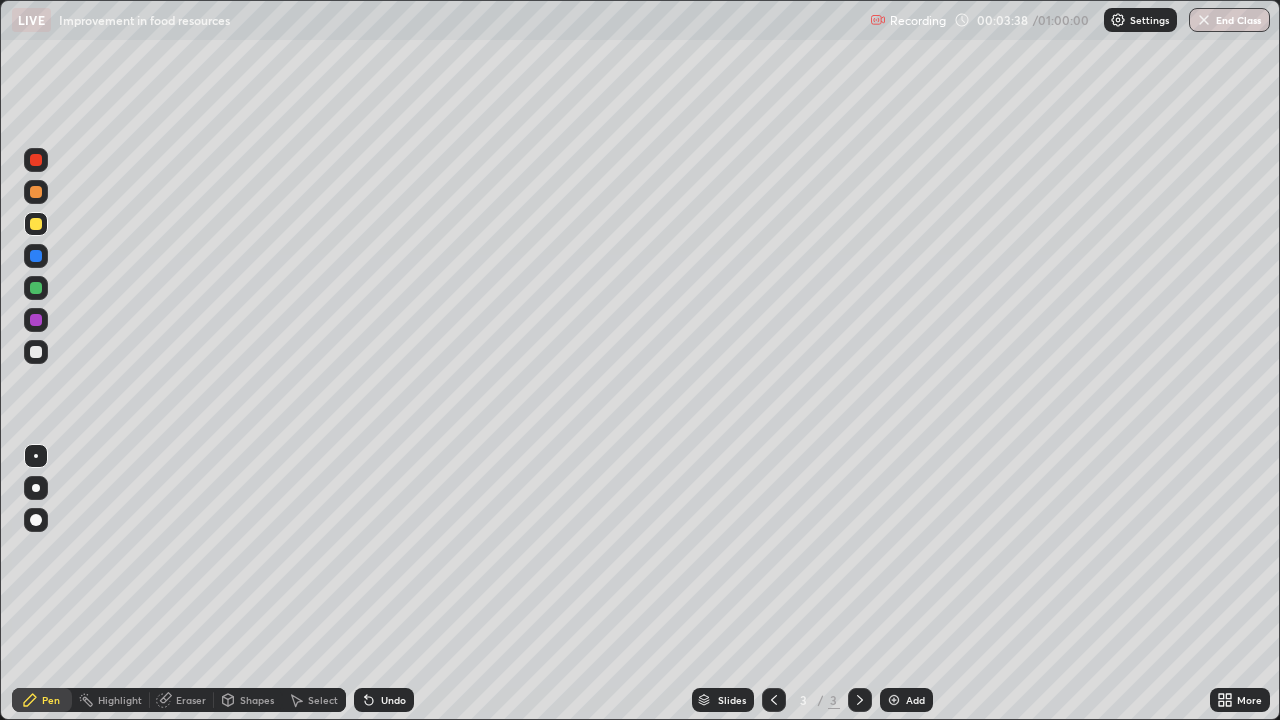 click on "Eraser" at bounding box center (191, 700) 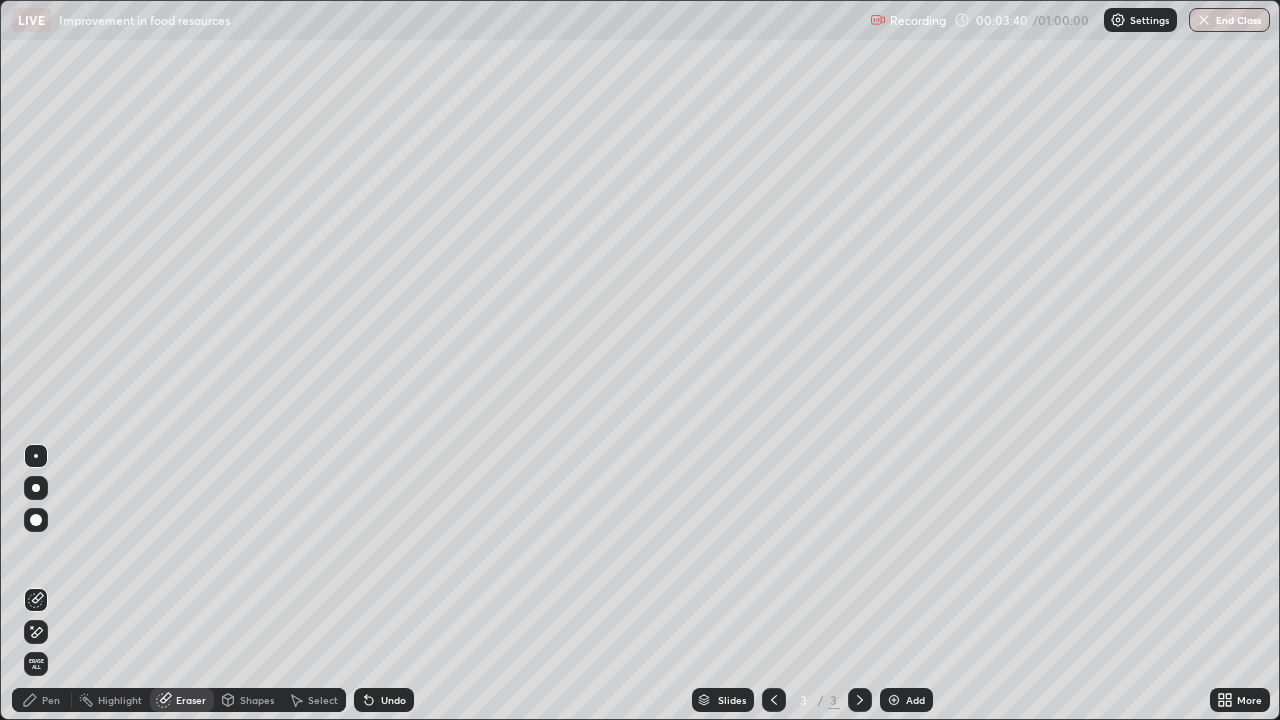 click on "Pen" at bounding box center (51, 700) 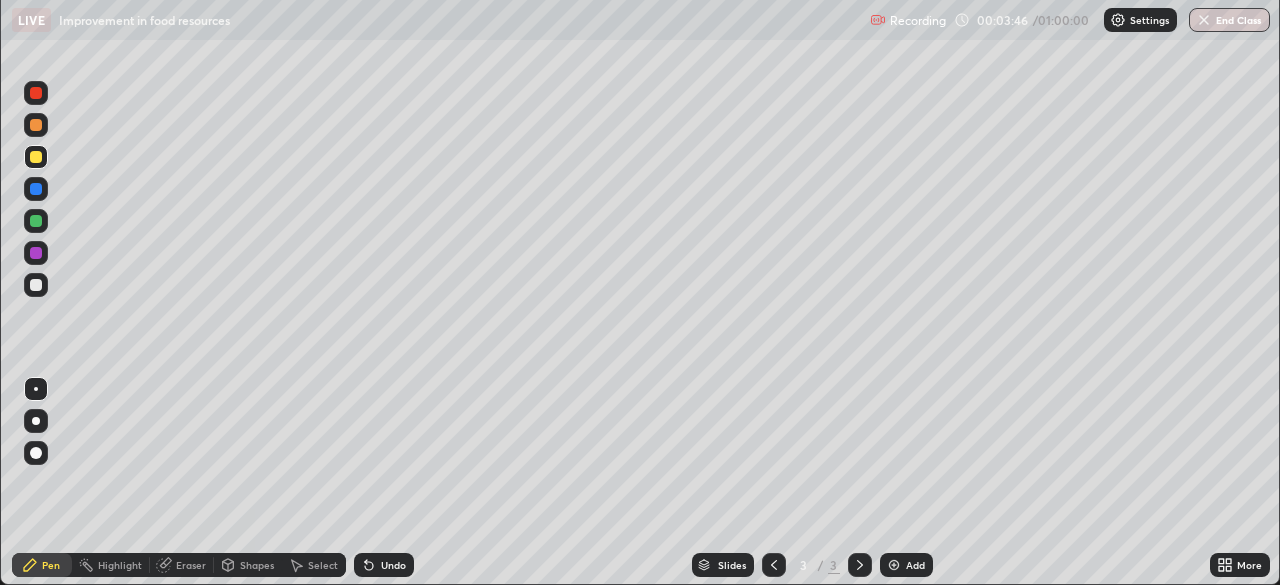 scroll, scrollTop: 585, scrollLeft: 1280, axis: both 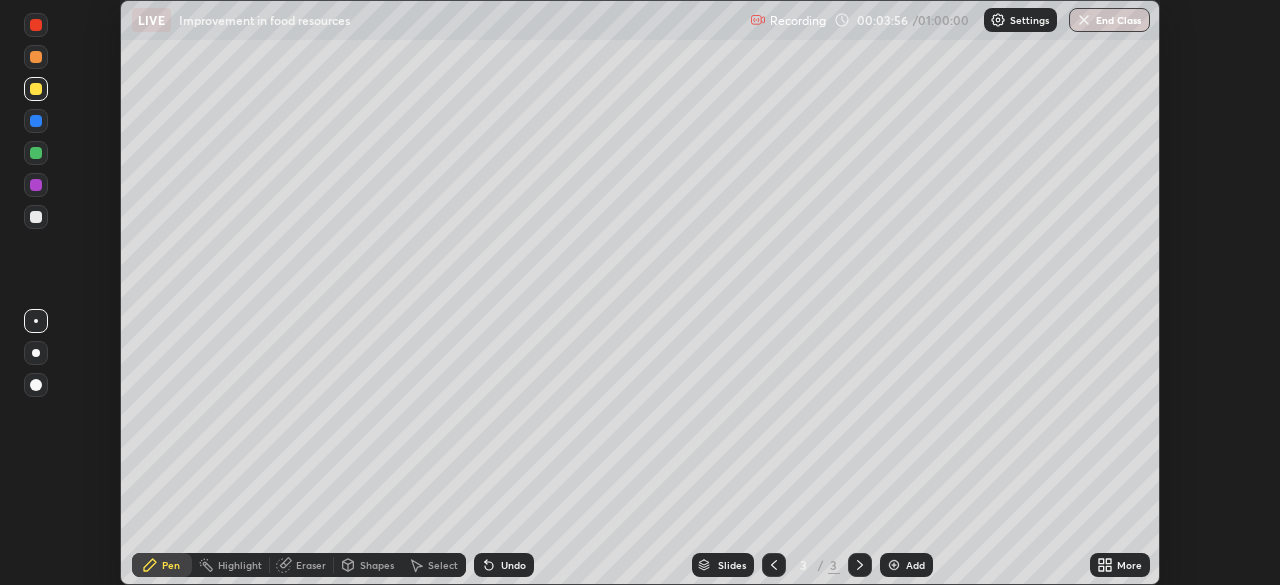 click 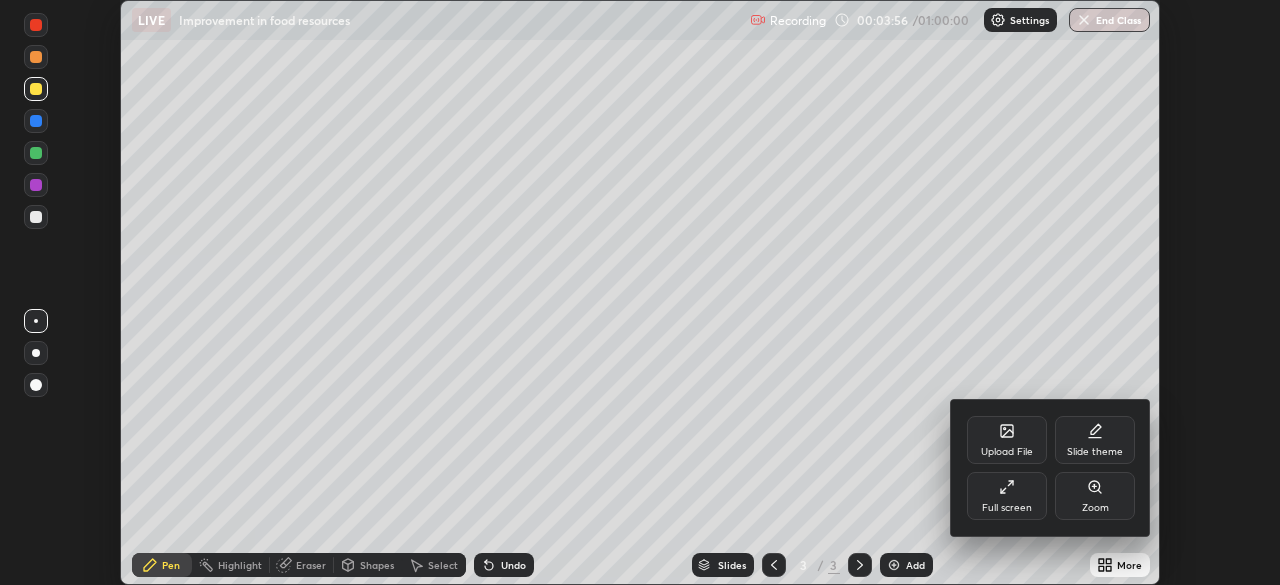 click on "Full screen" at bounding box center (1007, 496) 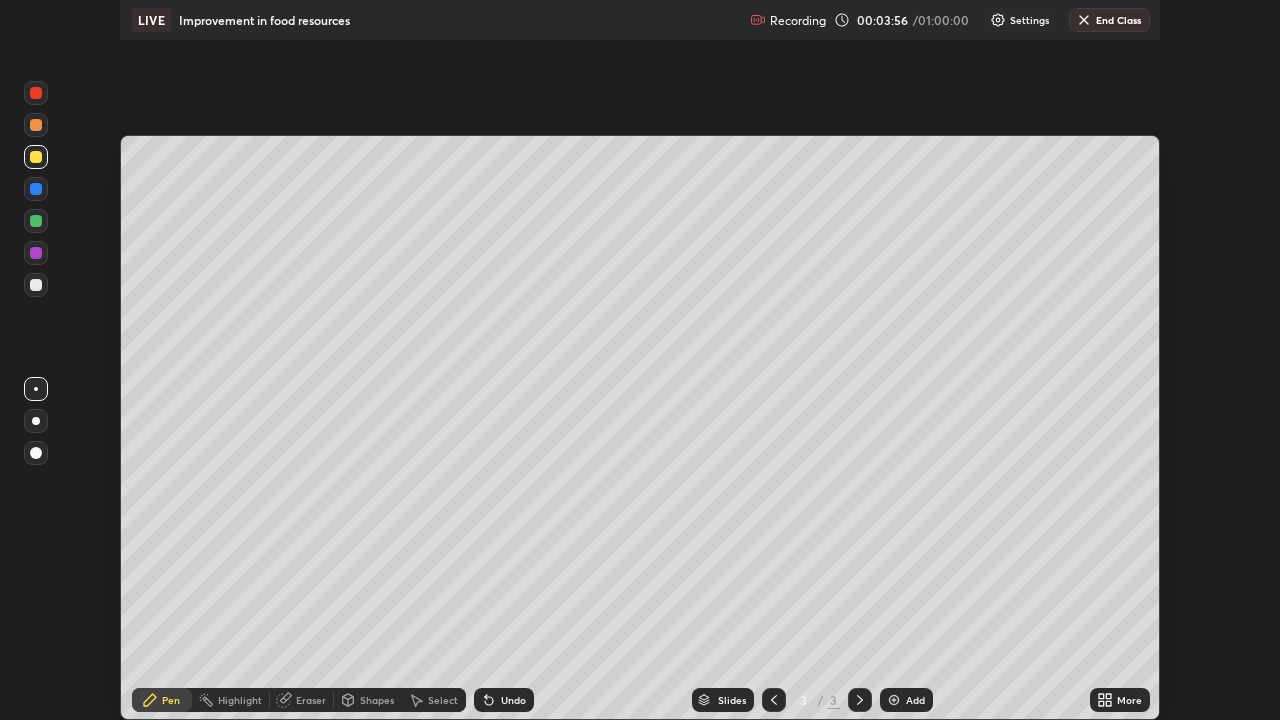 scroll, scrollTop: 99280, scrollLeft: 98720, axis: both 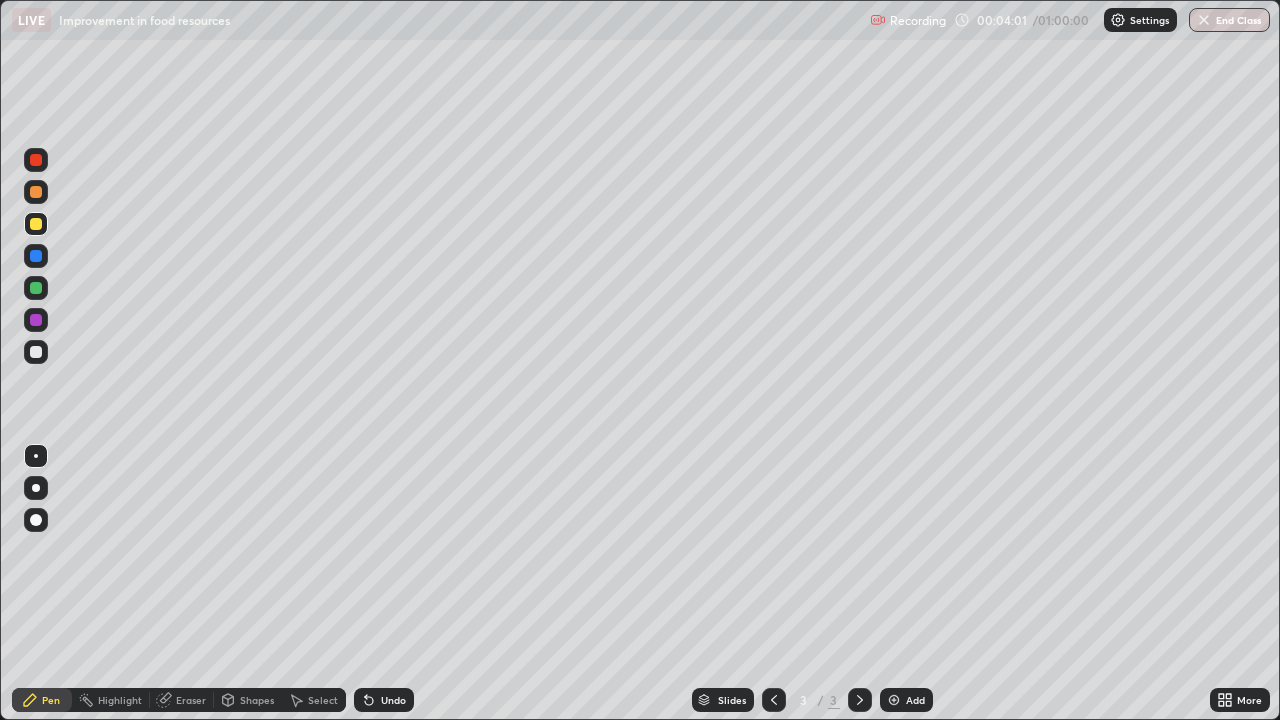 click at bounding box center (36, 352) 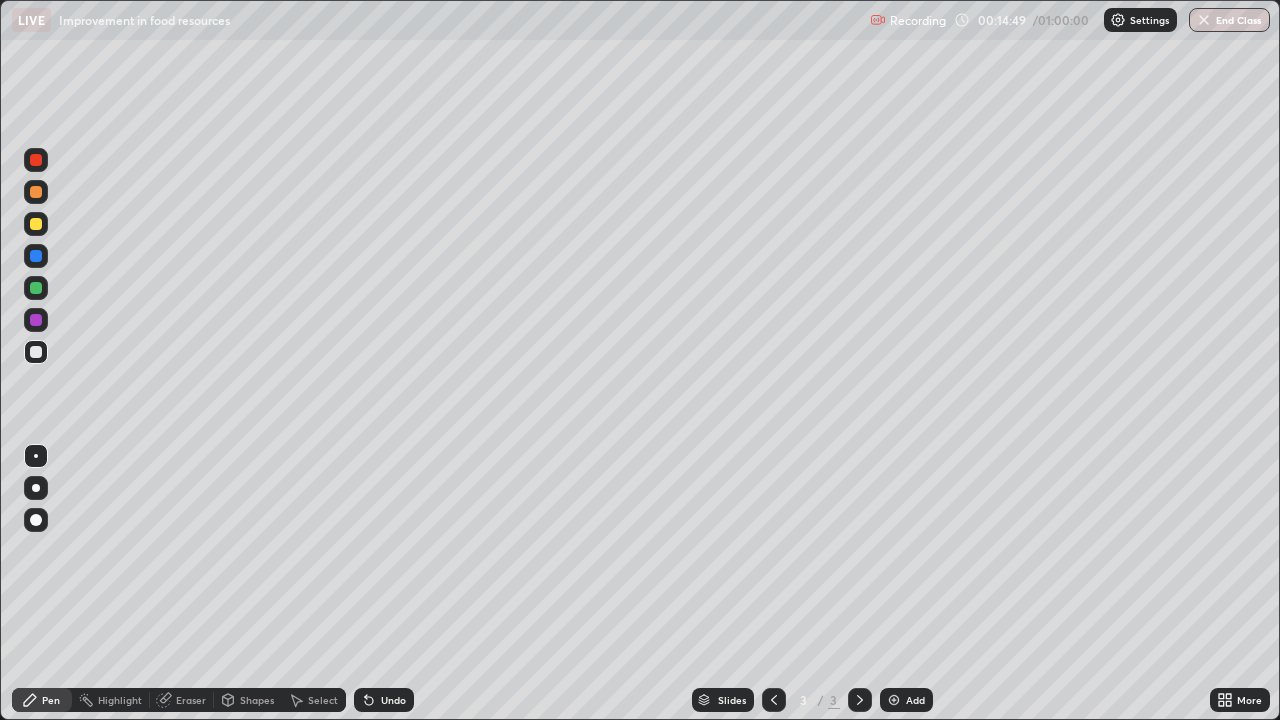 click on "Pen" at bounding box center [51, 700] 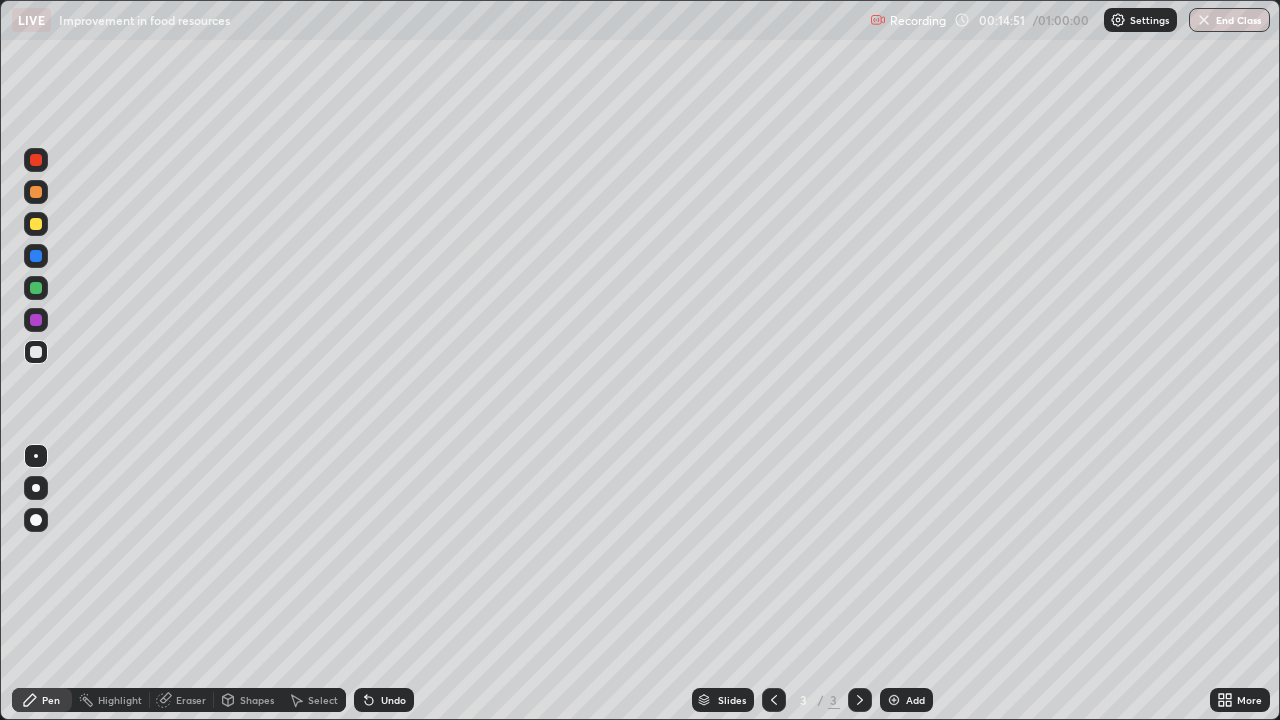 click at bounding box center (36, 160) 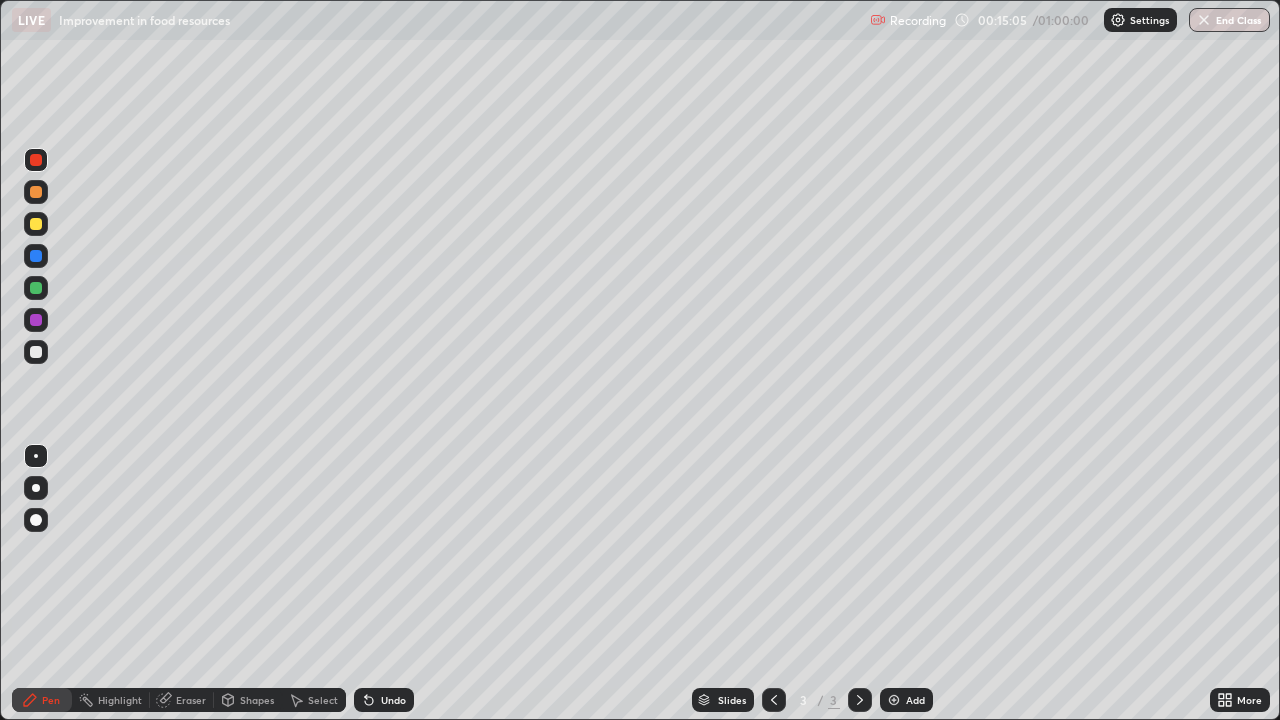 click at bounding box center [36, 288] 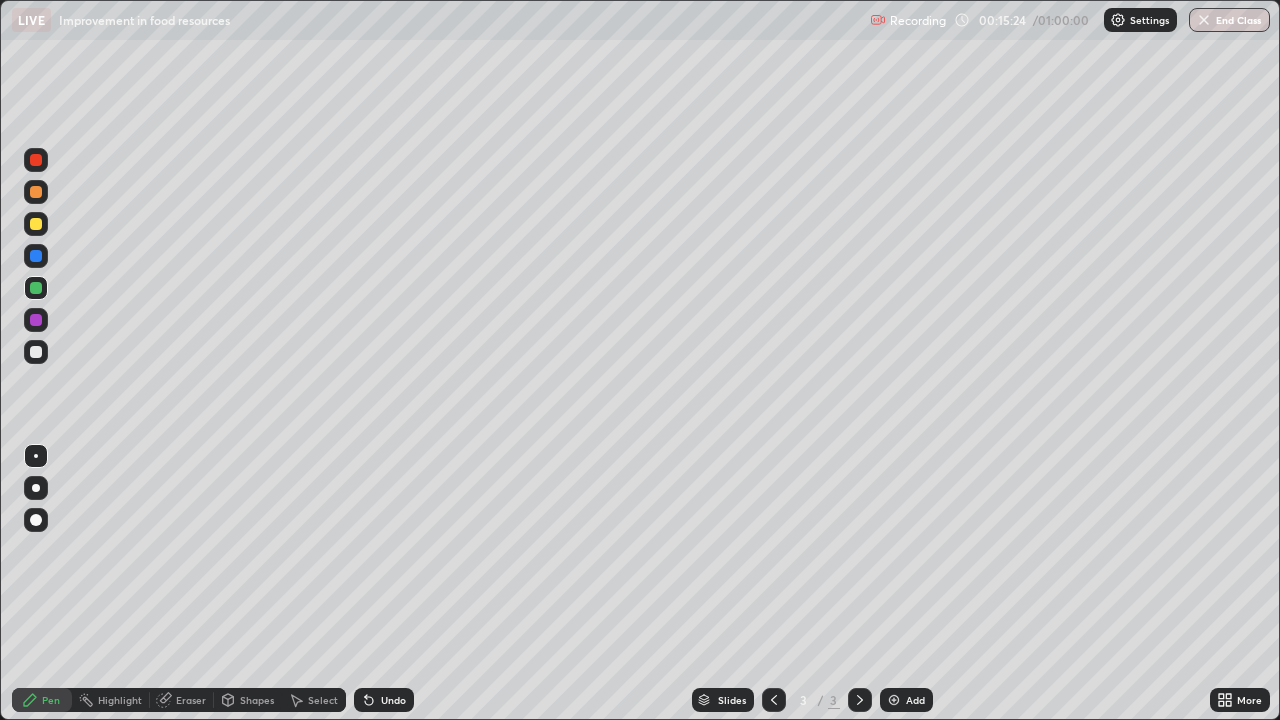 click at bounding box center (36, 320) 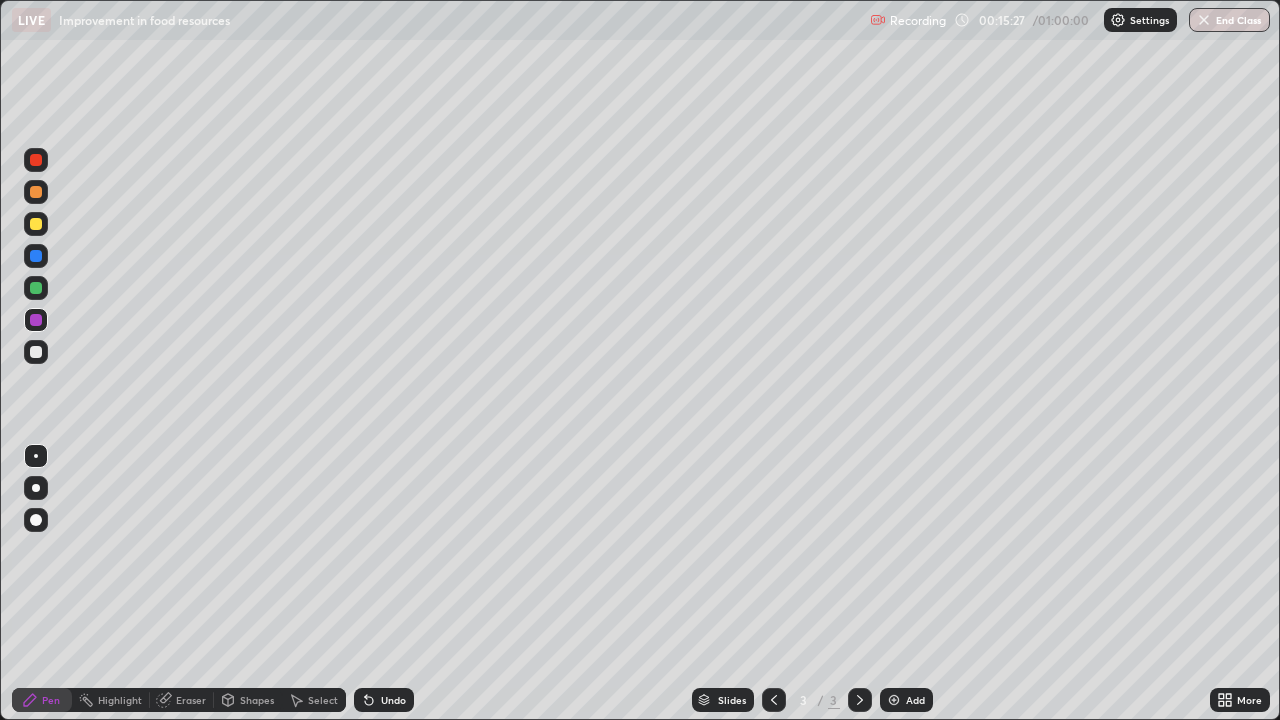 click at bounding box center (36, 224) 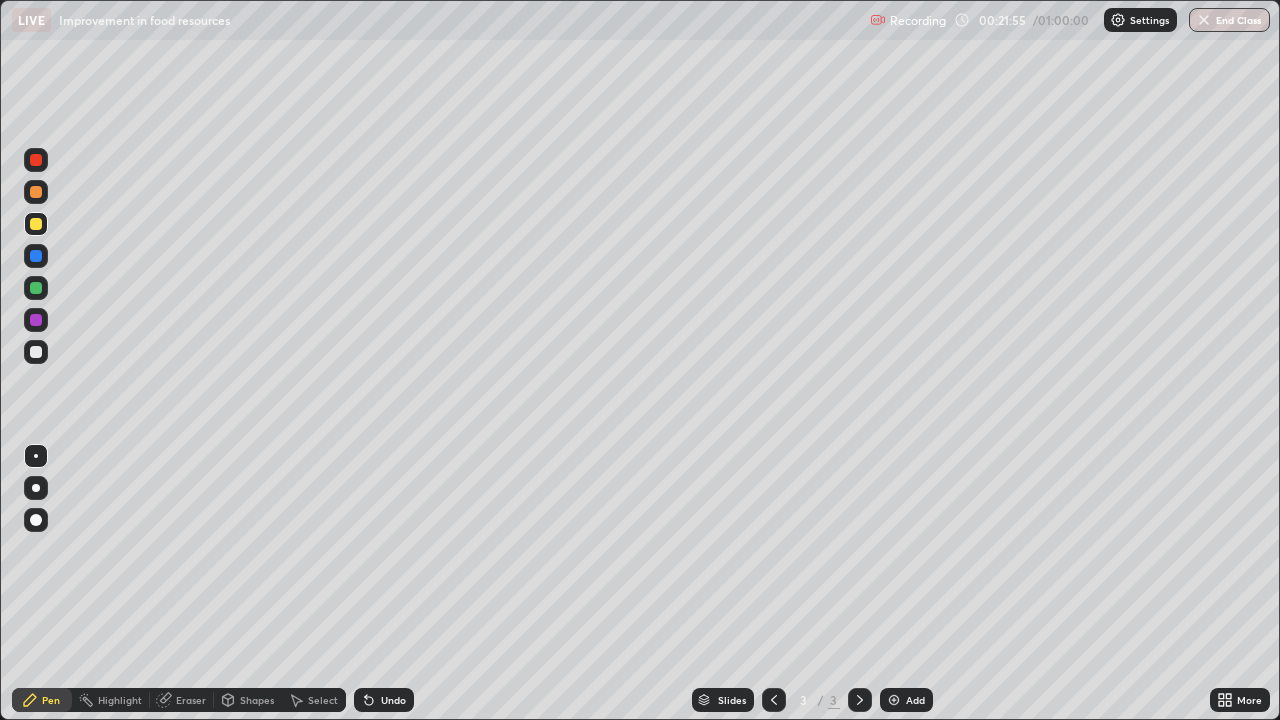 click on "Add" at bounding box center [906, 700] 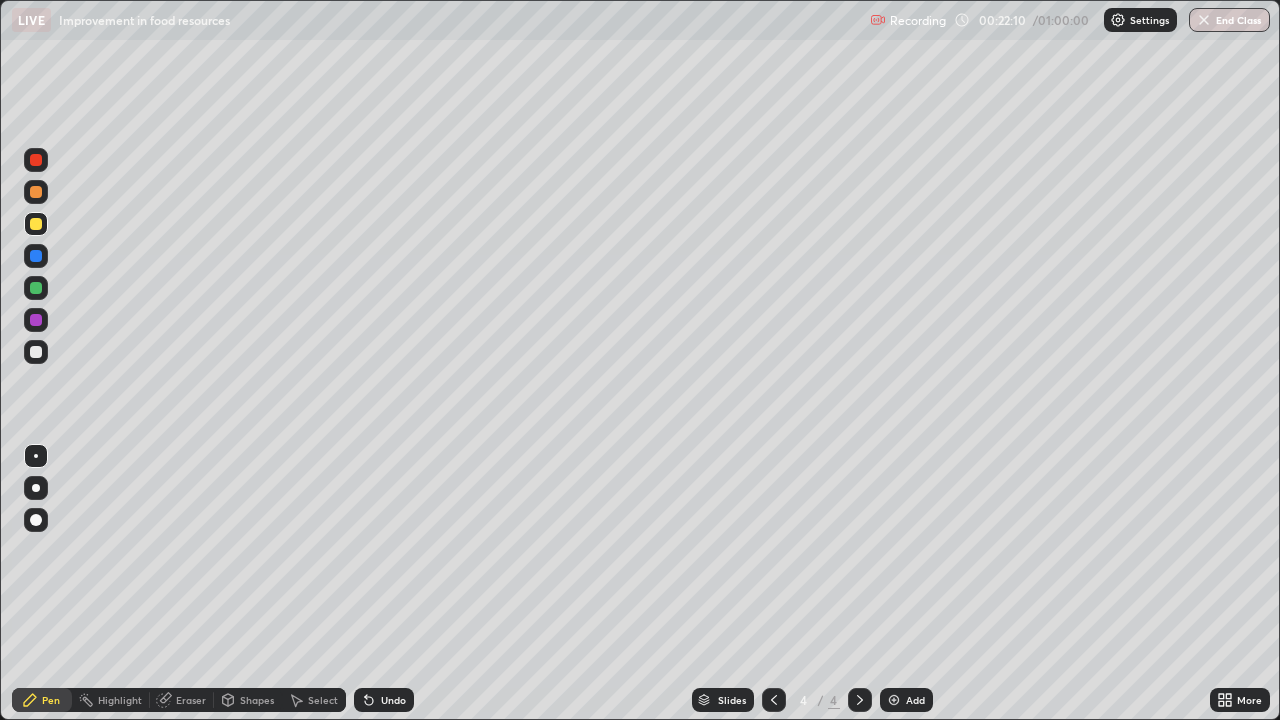 click at bounding box center [36, 352] 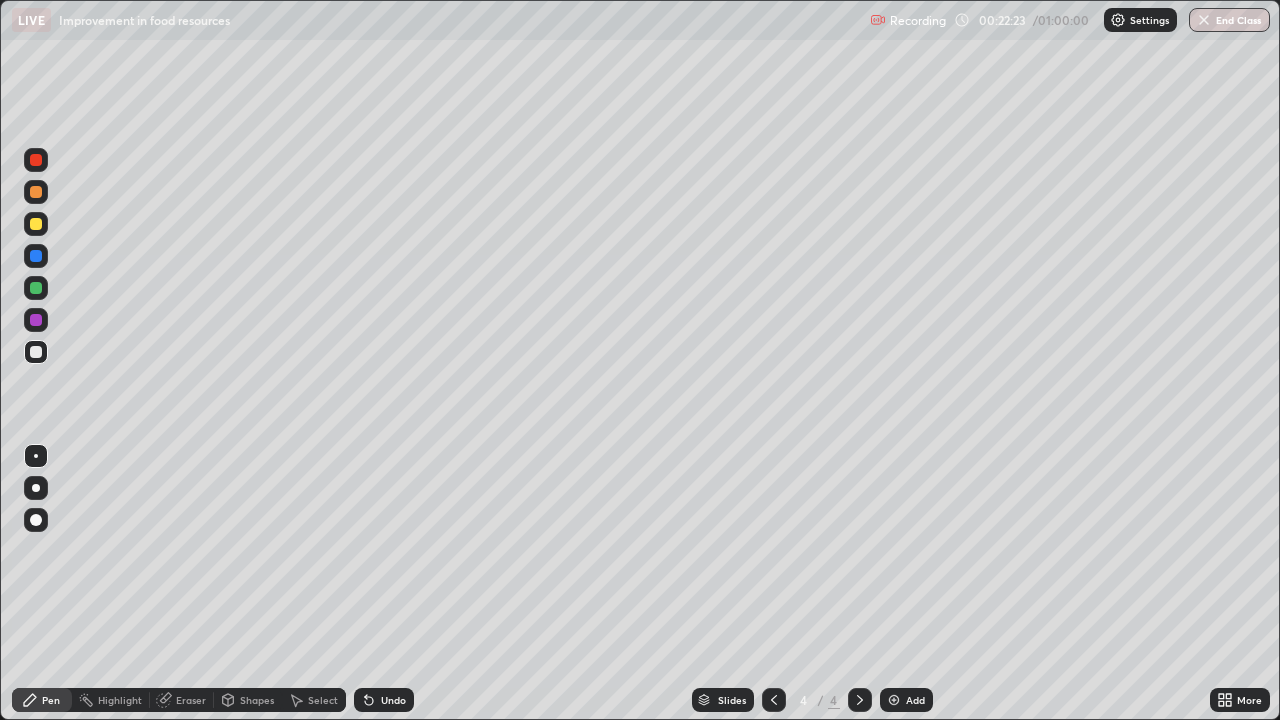 click at bounding box center (36, 320) 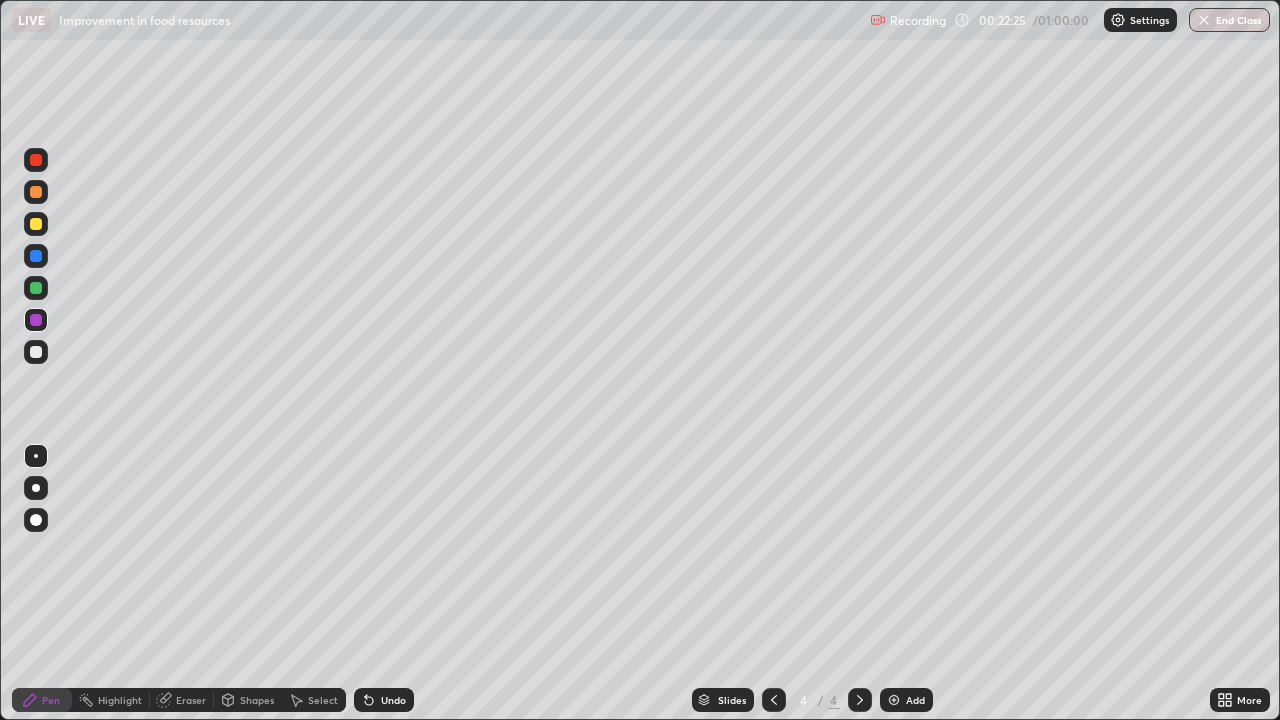 click at bounding box center (36, 352) 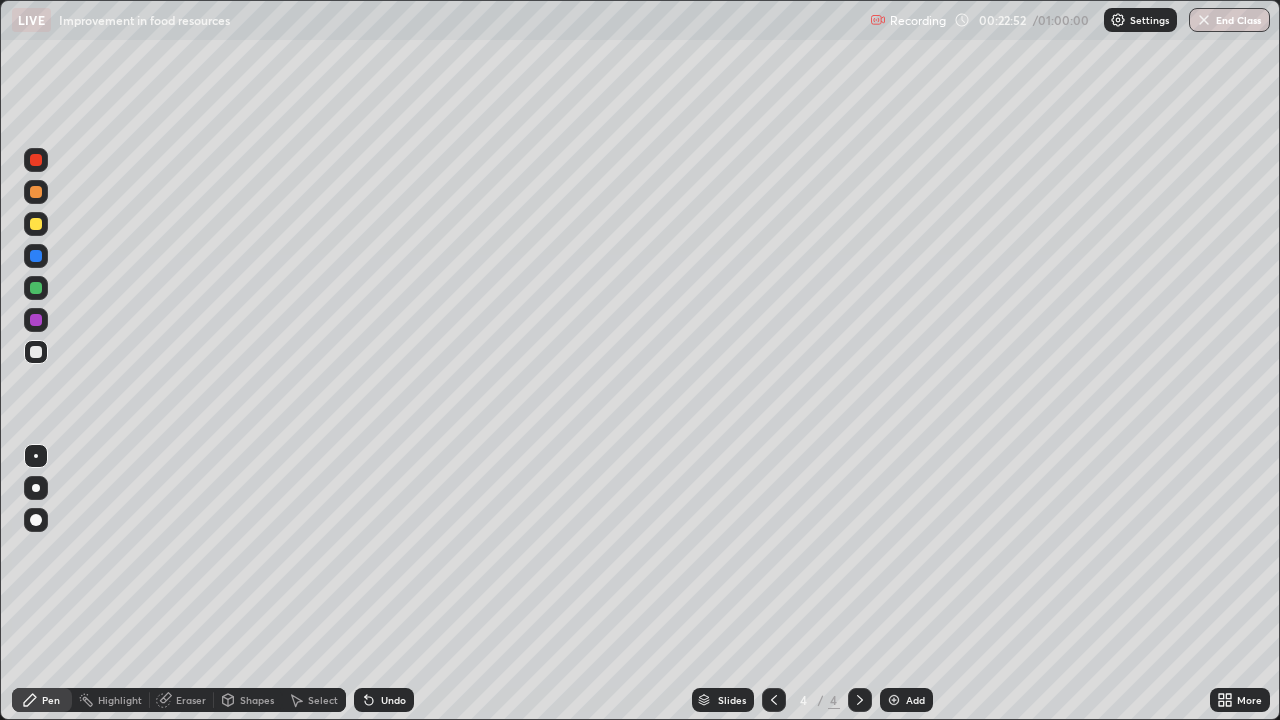 click at bounding box center [36, 352] 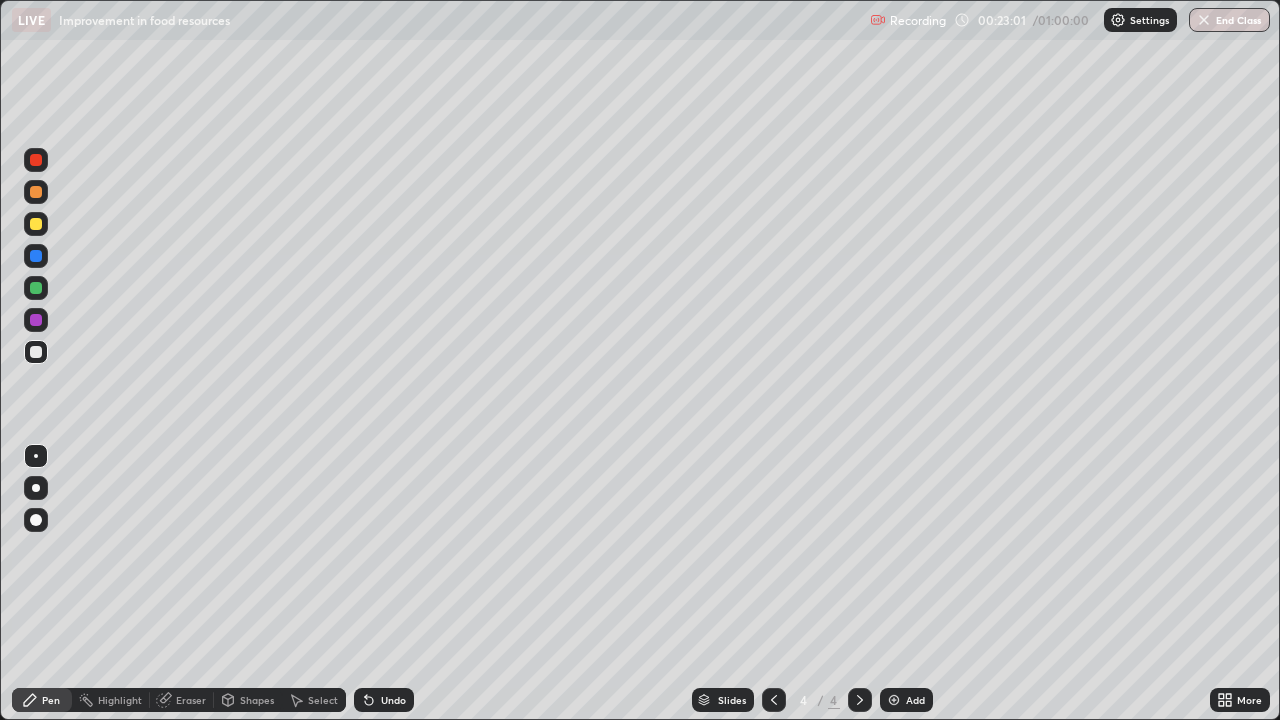 click at bounding box center (36, 320) 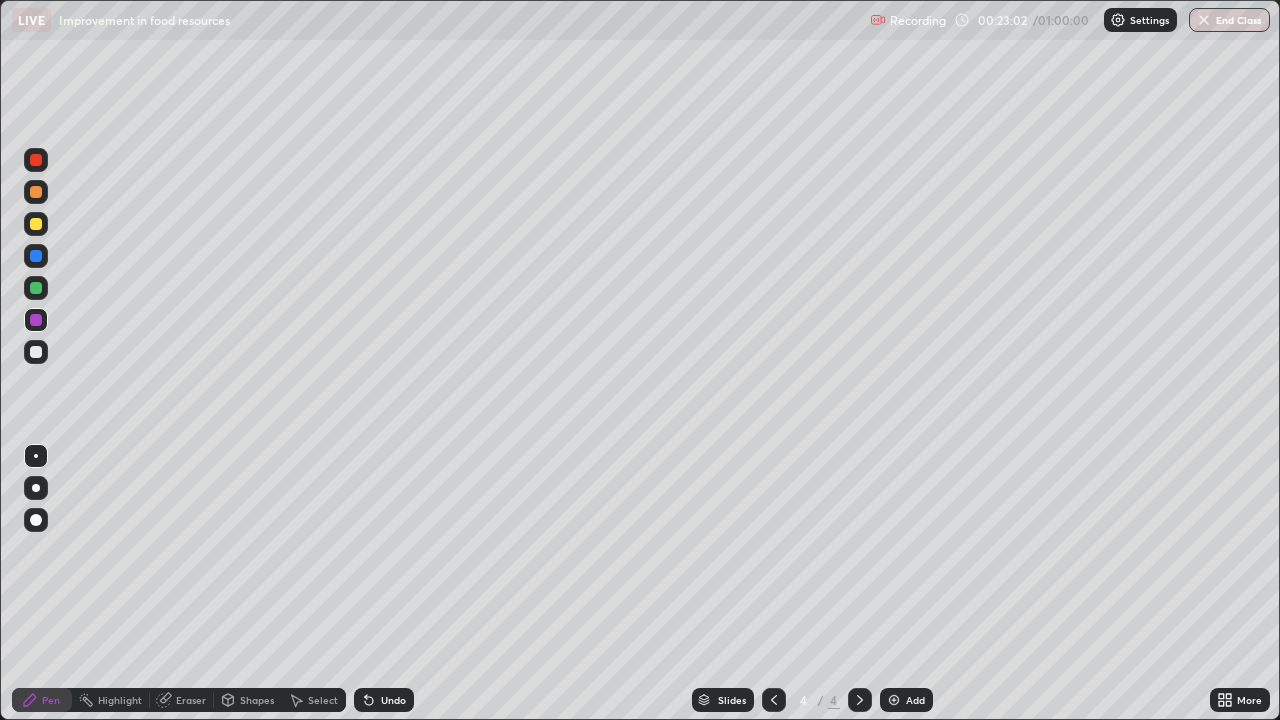 click at bounding box center [36, 352] 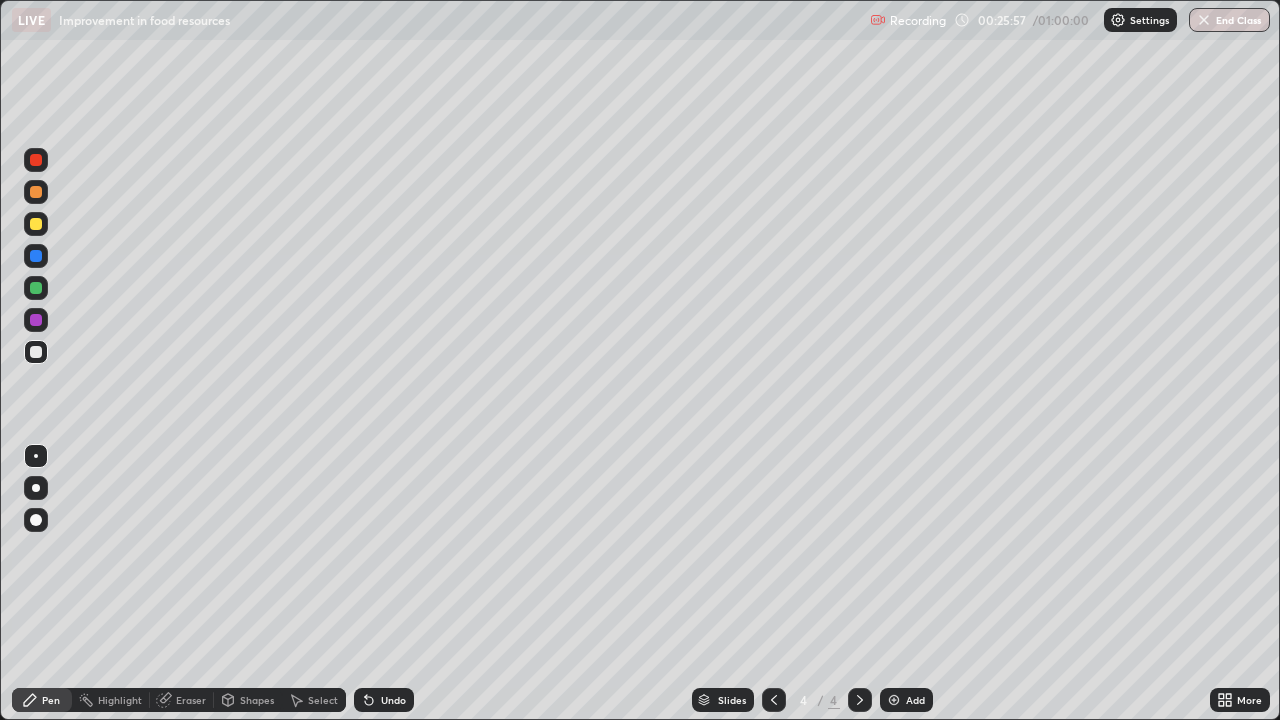 click at bounding box center [36, 320] 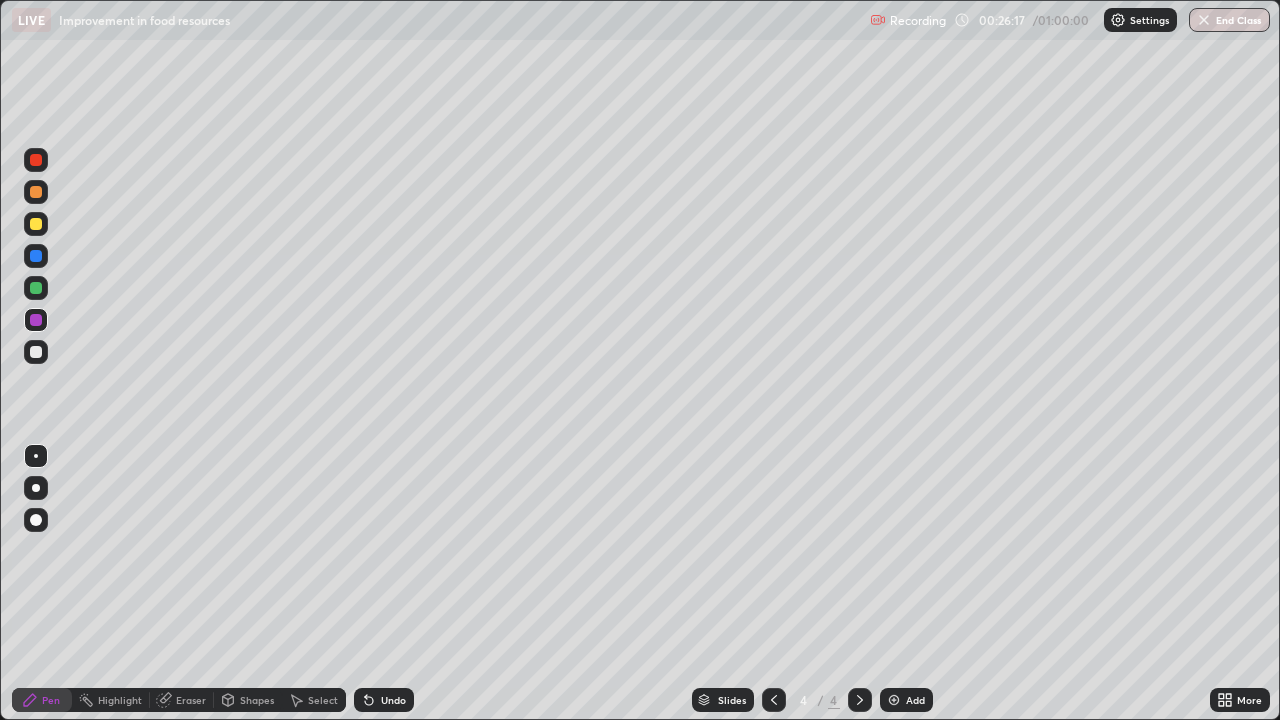 click at bounding box center [36, 288] 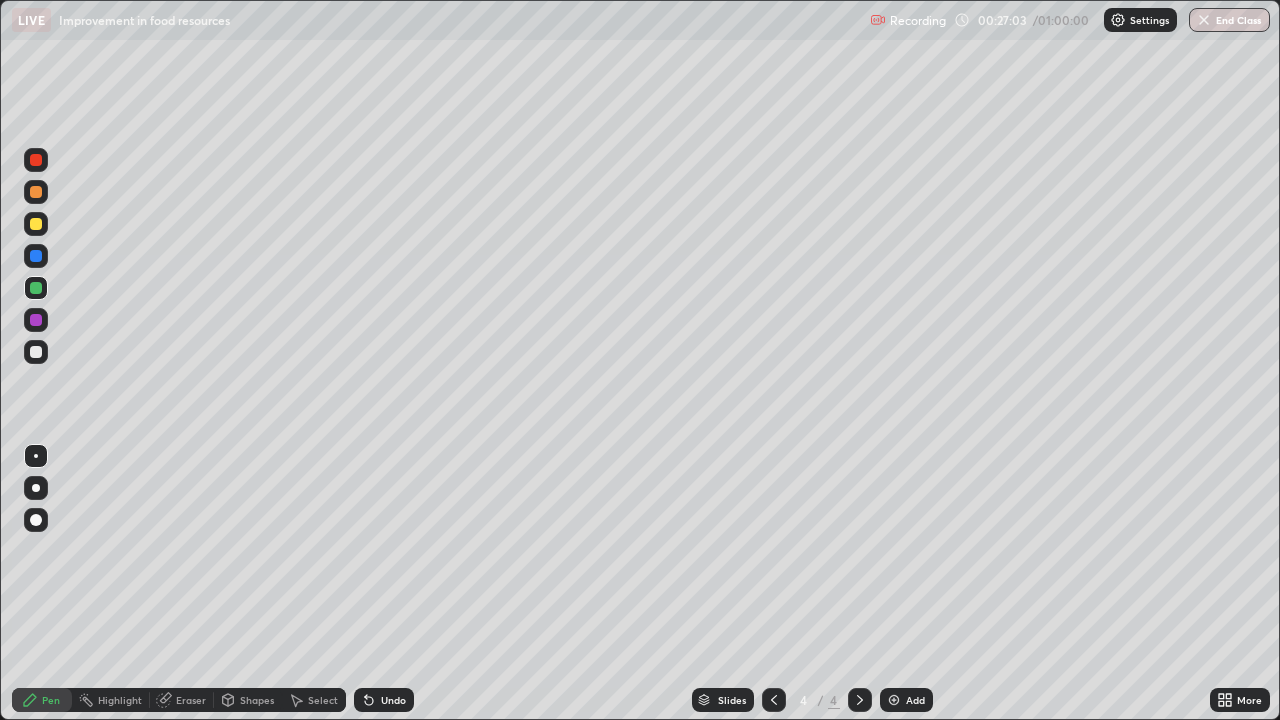 click on "Eraser" at bounding box center [191, 700] 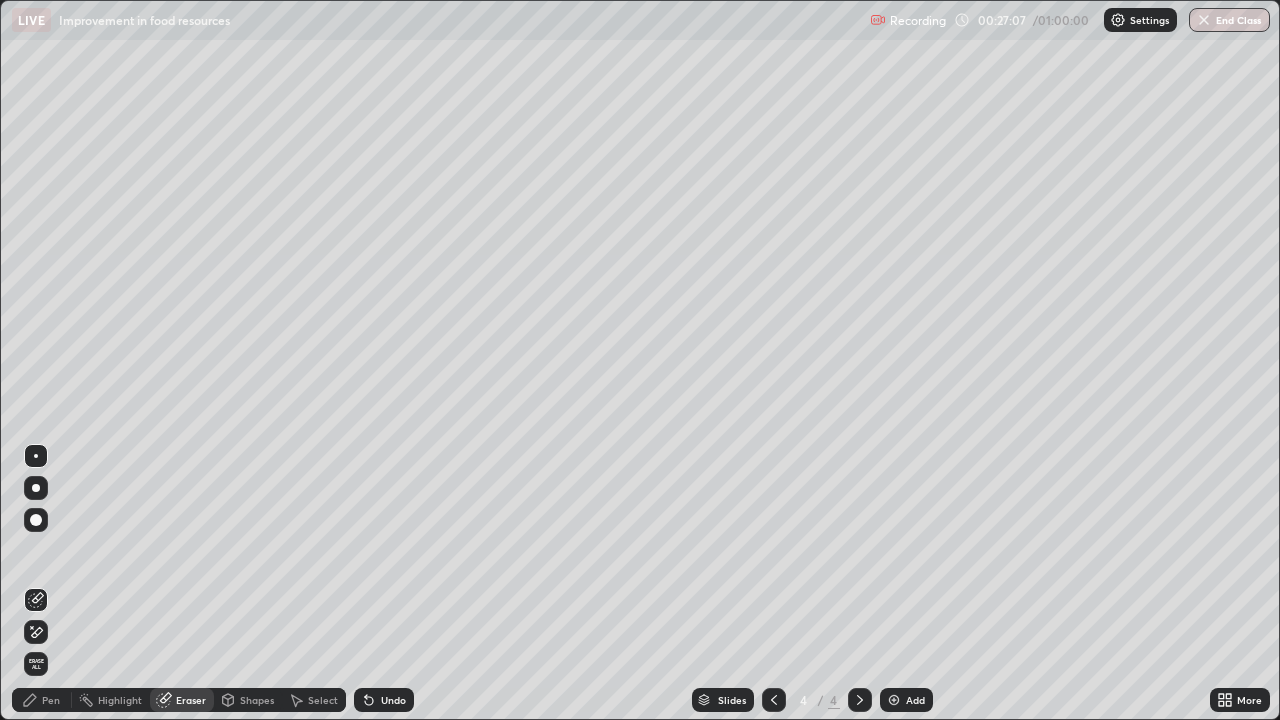 click on "Pen" at bounding box center [42, 700] 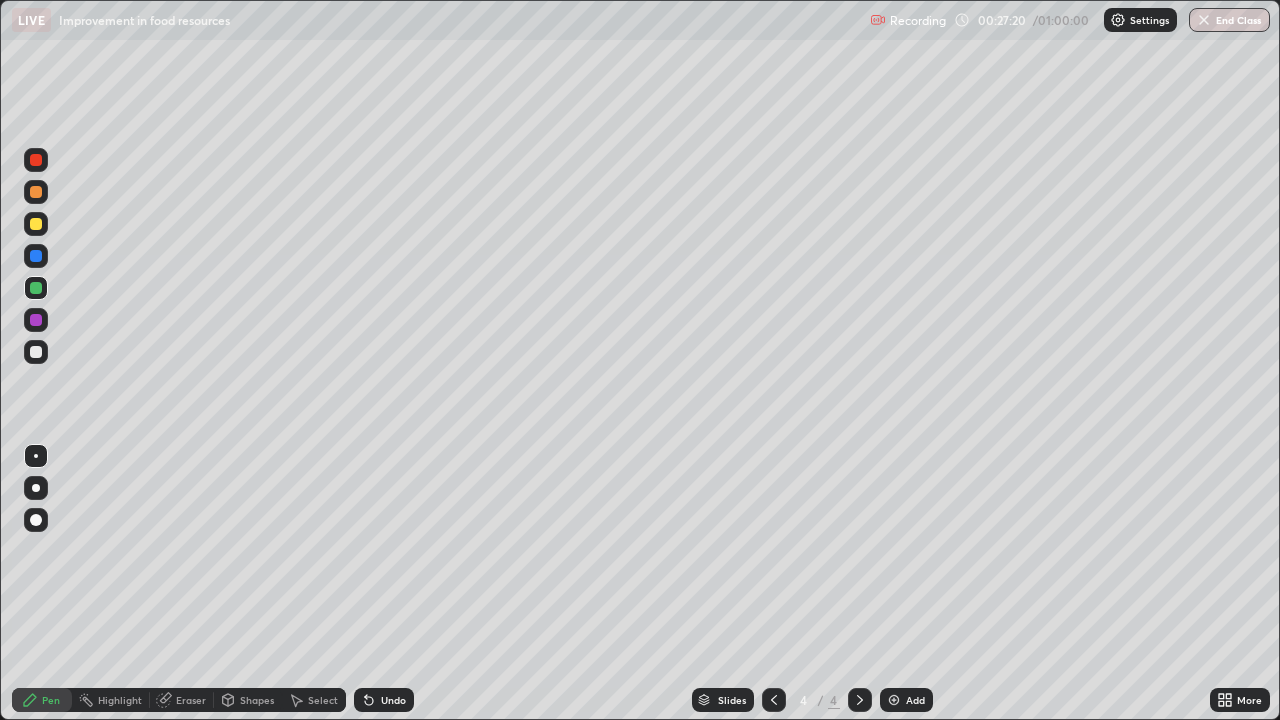 click at bounding box center [36, 288] 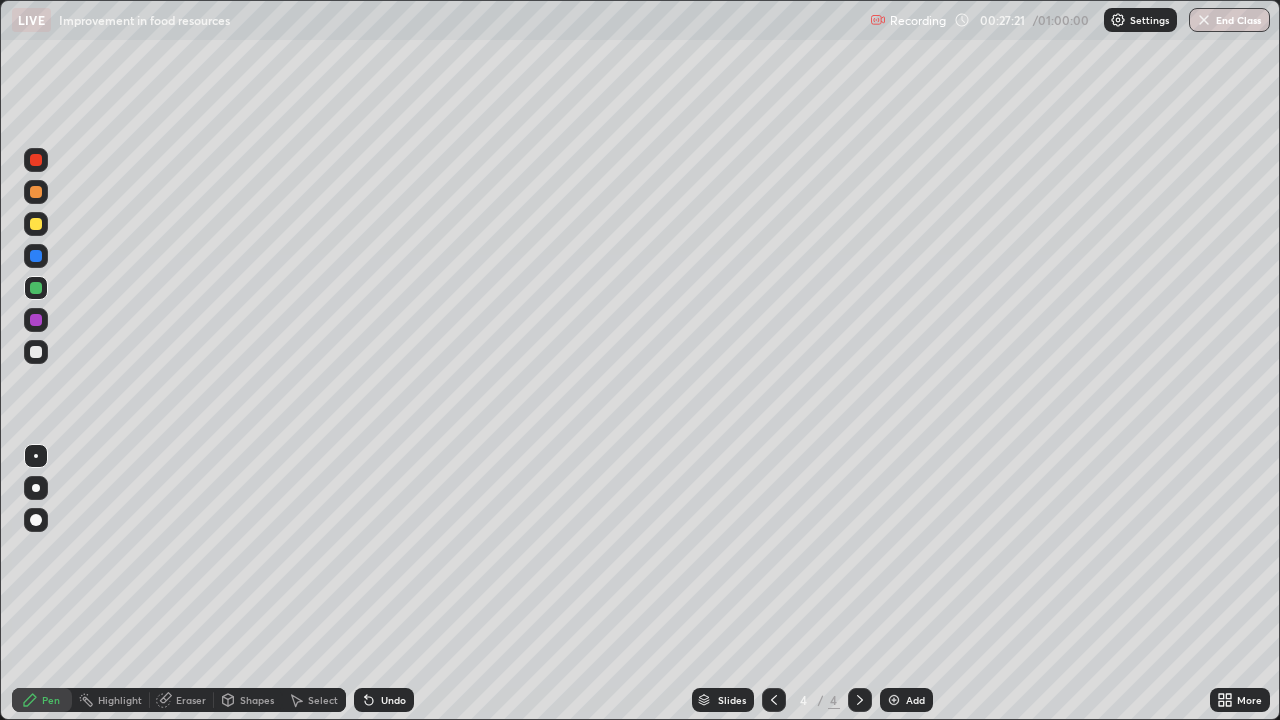 click at bounding box center (36, 224) 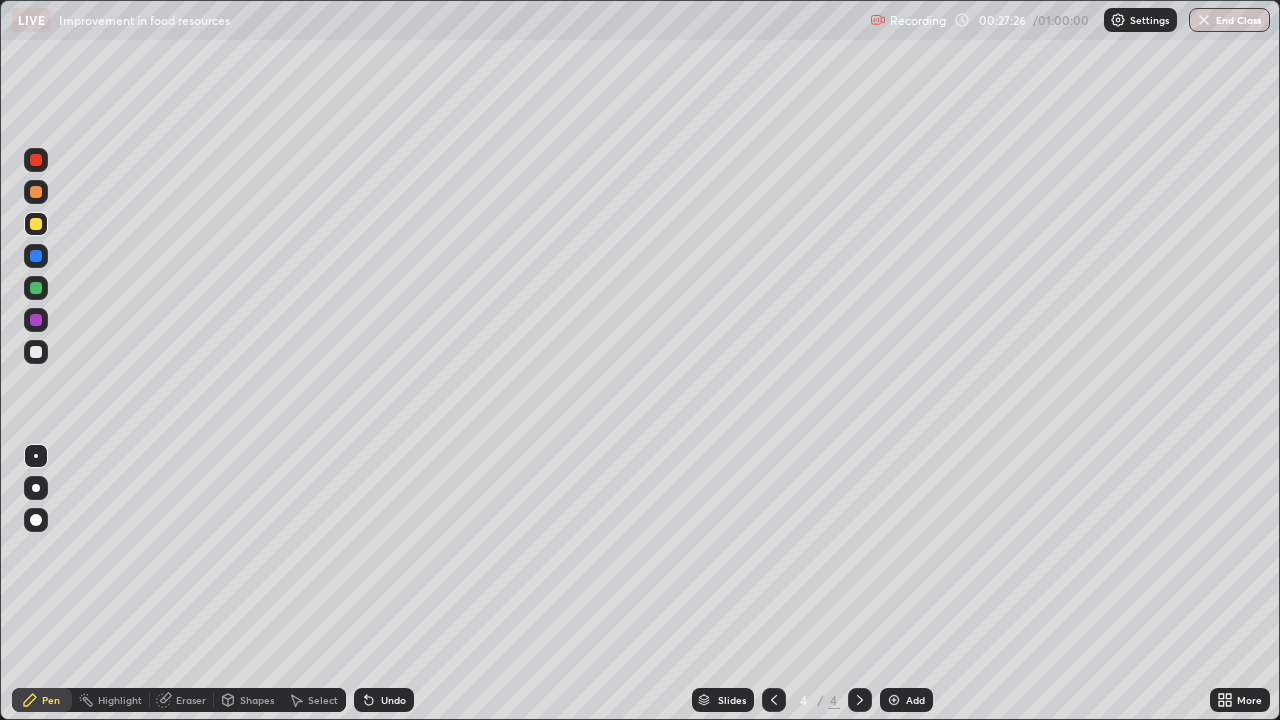 click at bounding box center [36, 352] 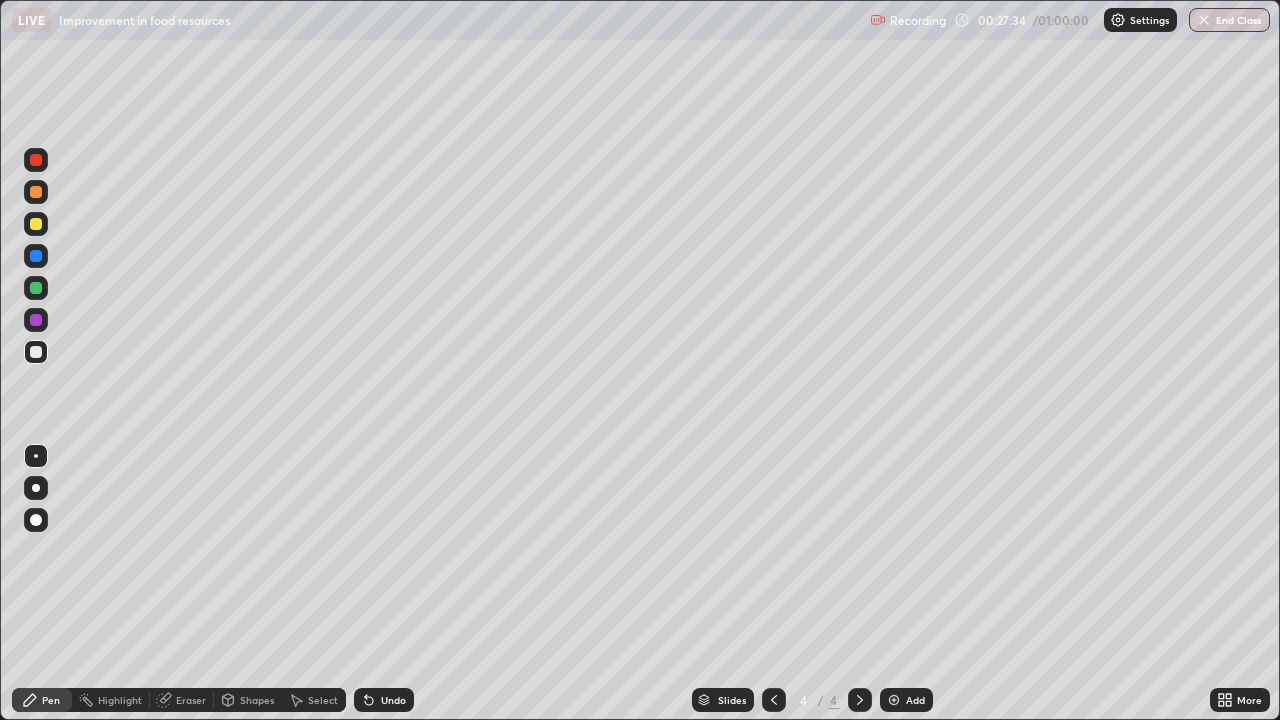 click at bounding box center [36, 288] 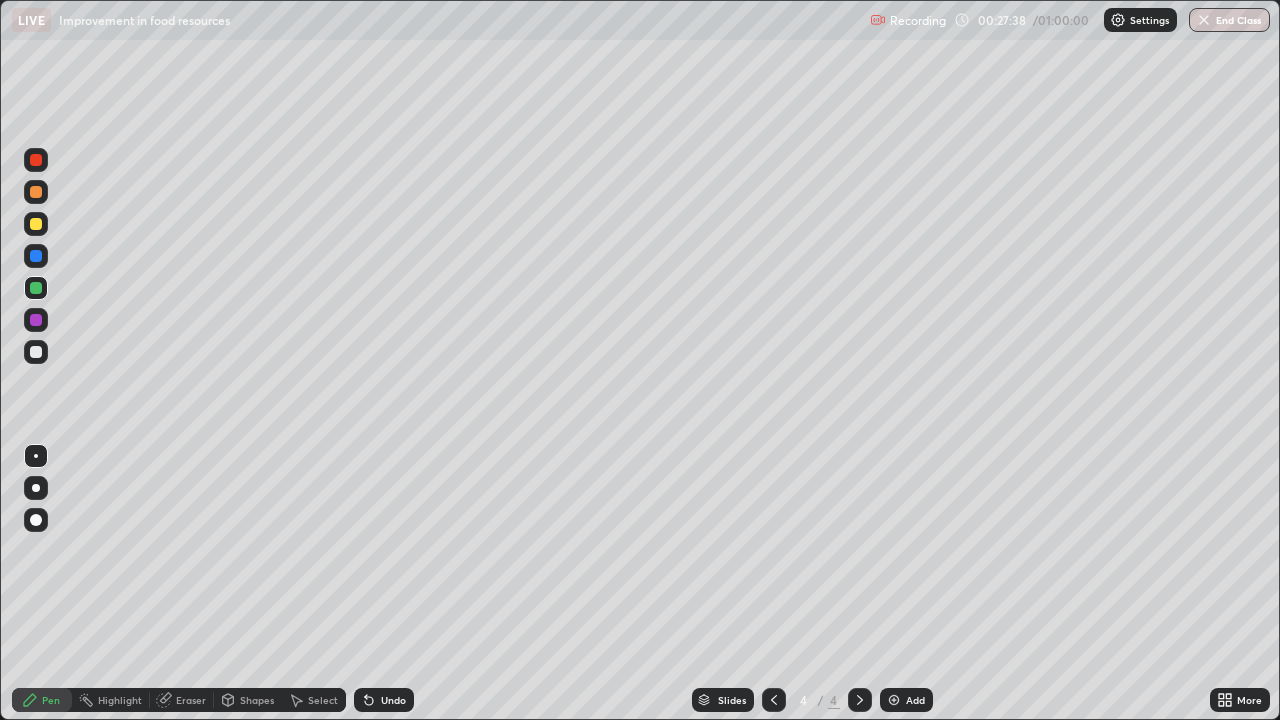 click at bounding box center (36, 160) 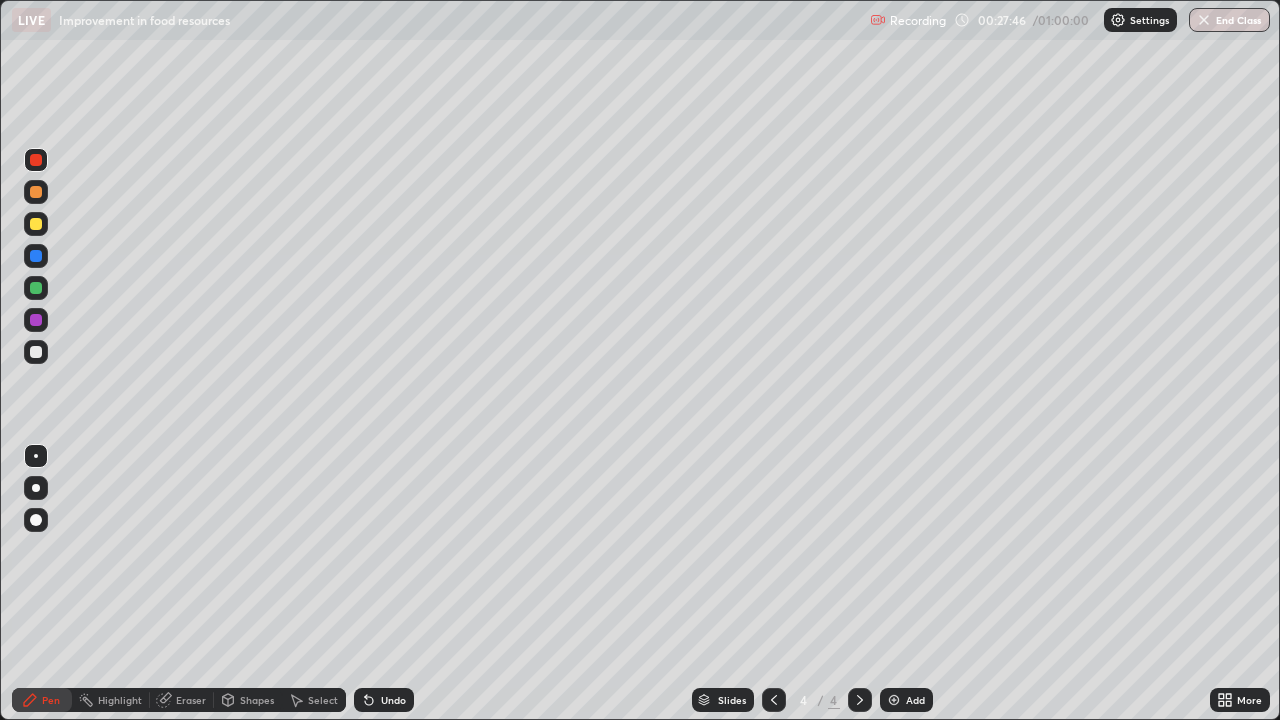 click at bounding box center [36, 288] 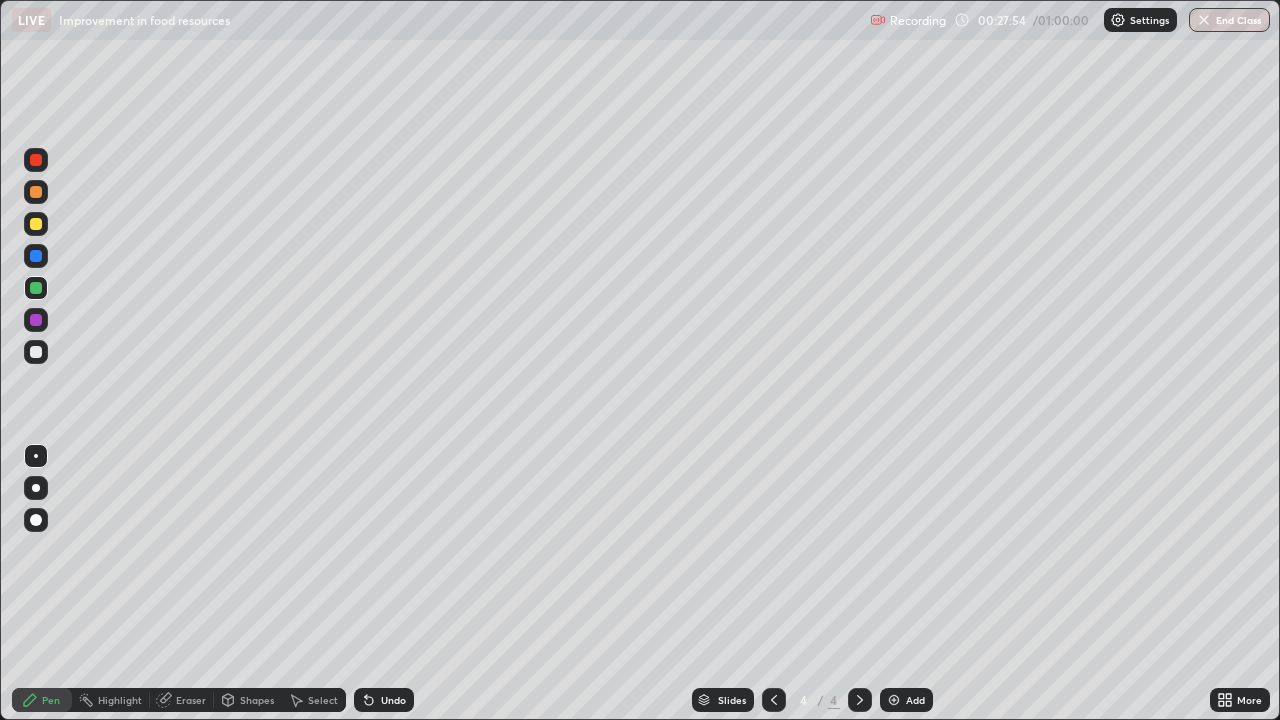 click at bounding box center (36, 224) 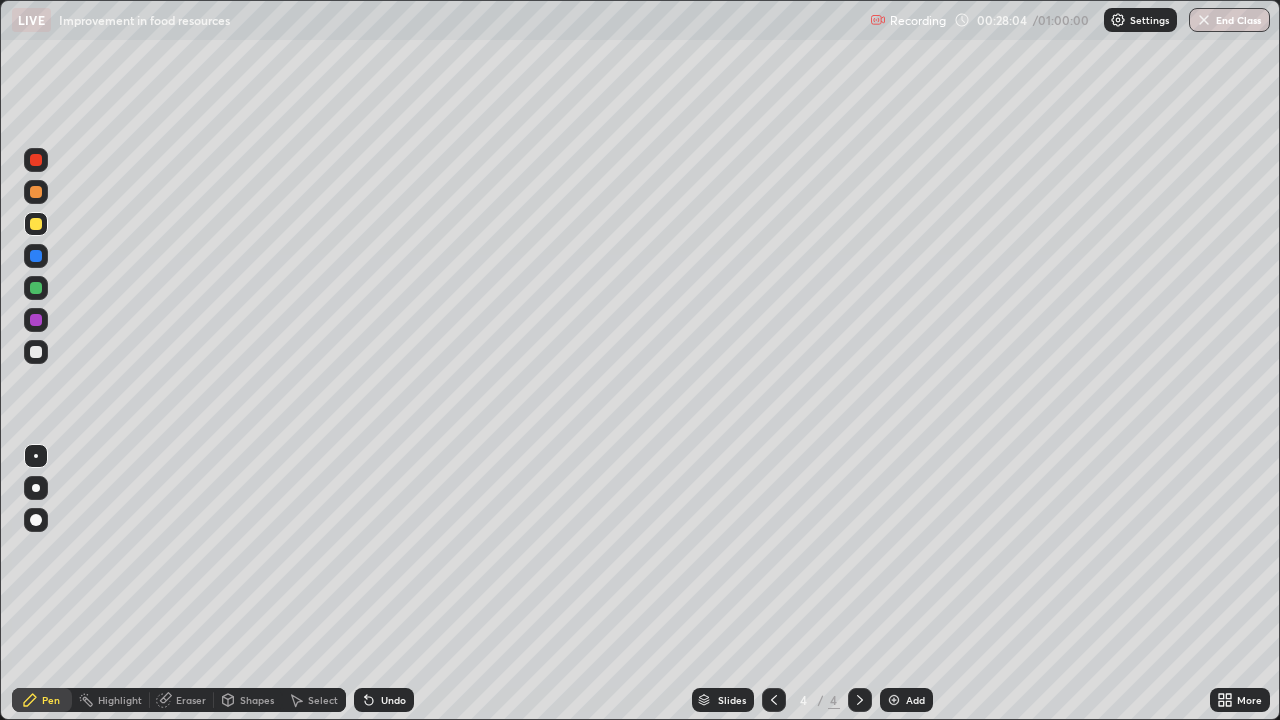 click at bounding box center [36, 352] 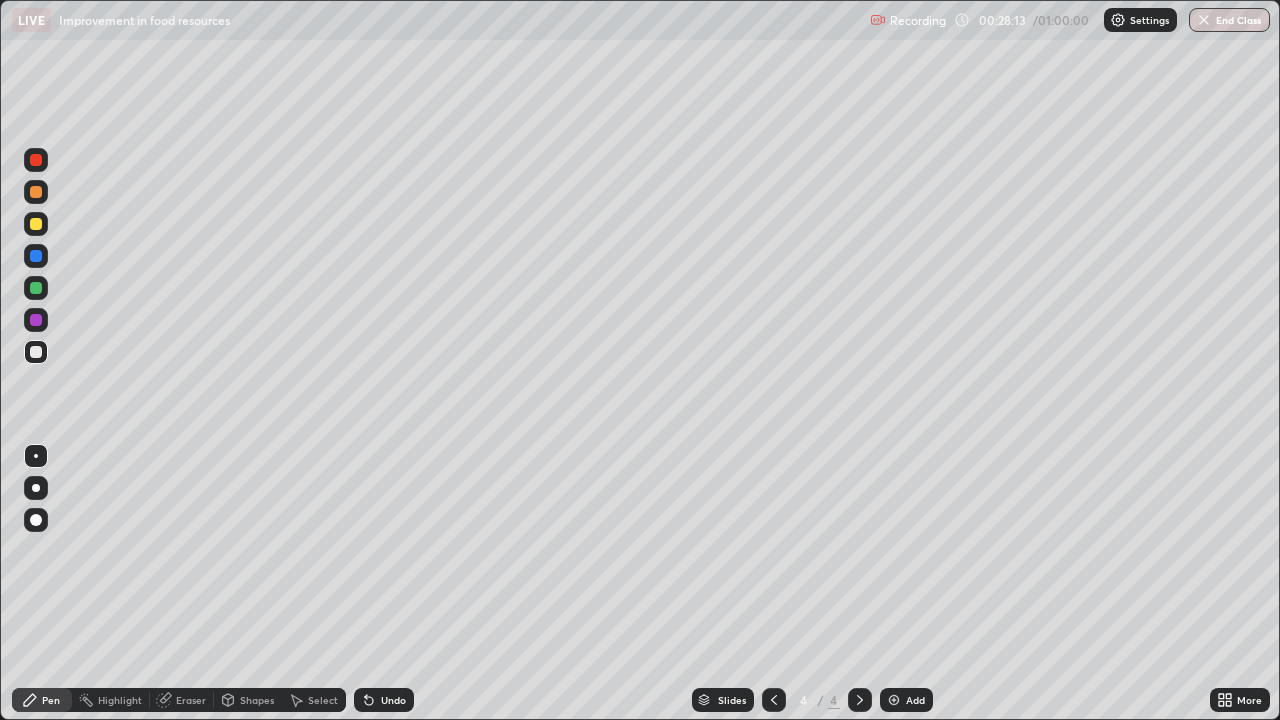click at bounding box center [36, 288] 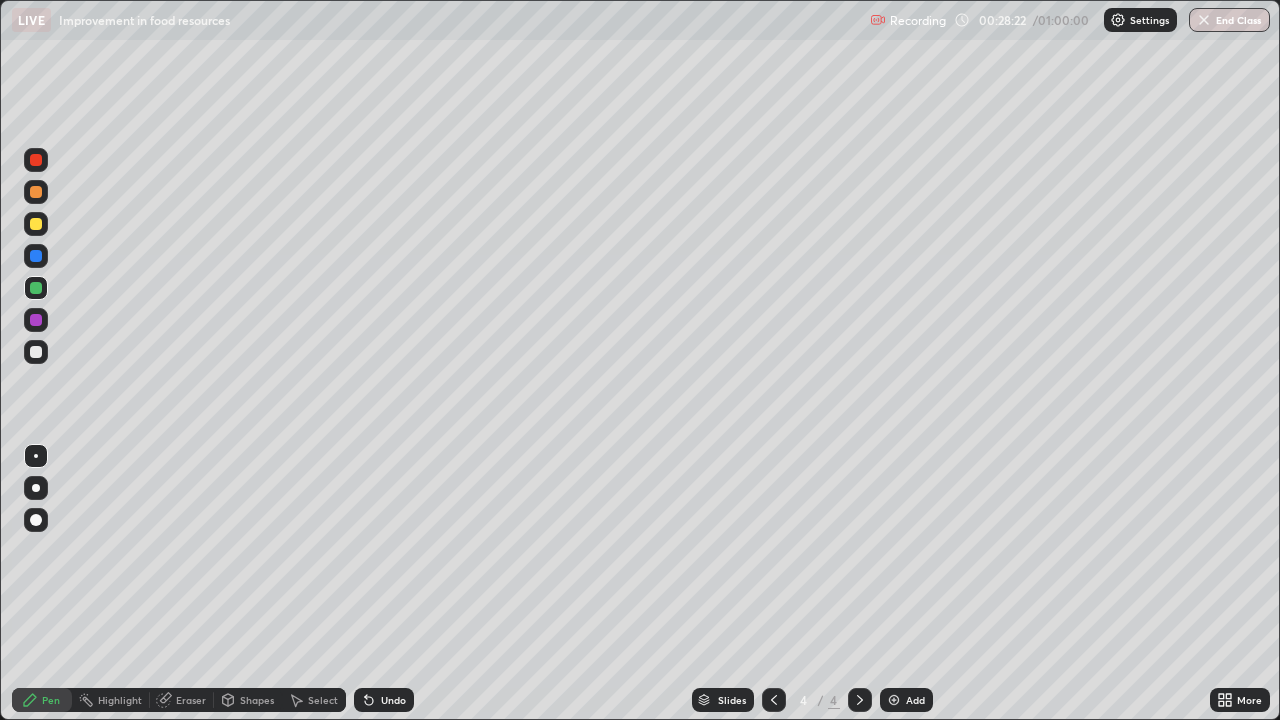 click at bounding box center (36, 160) 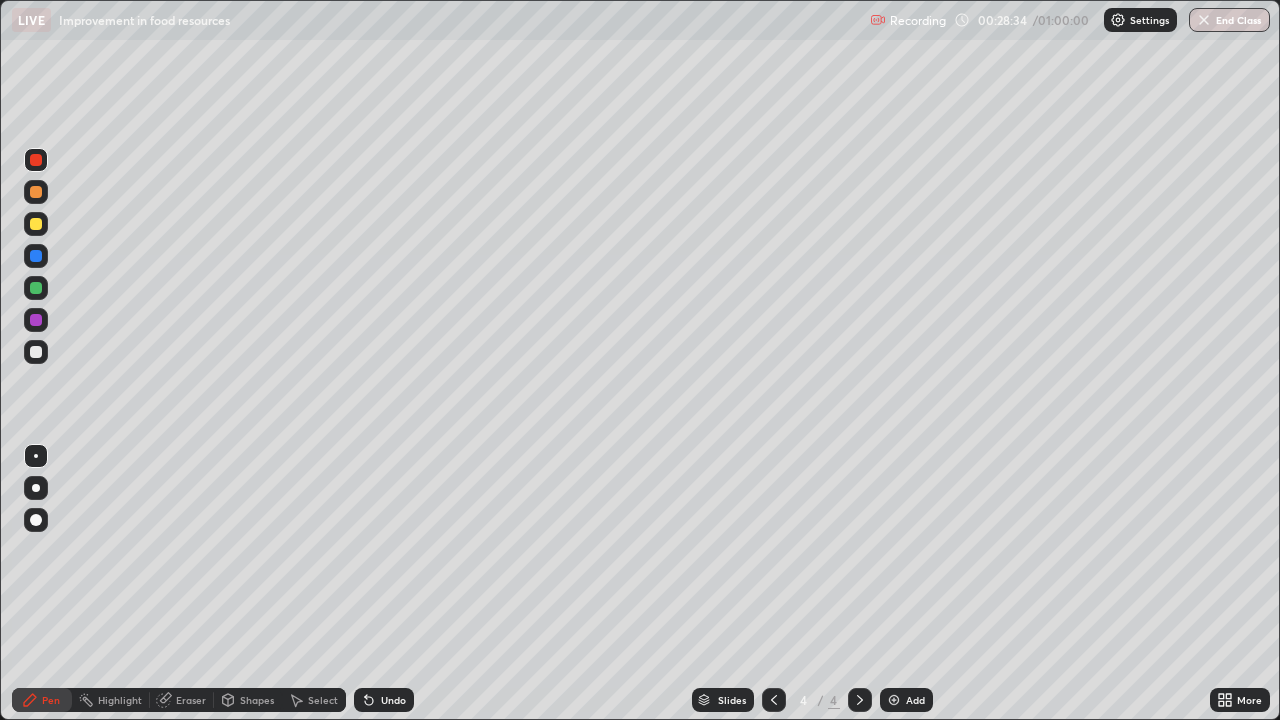 click at bounding box center (36, 320) 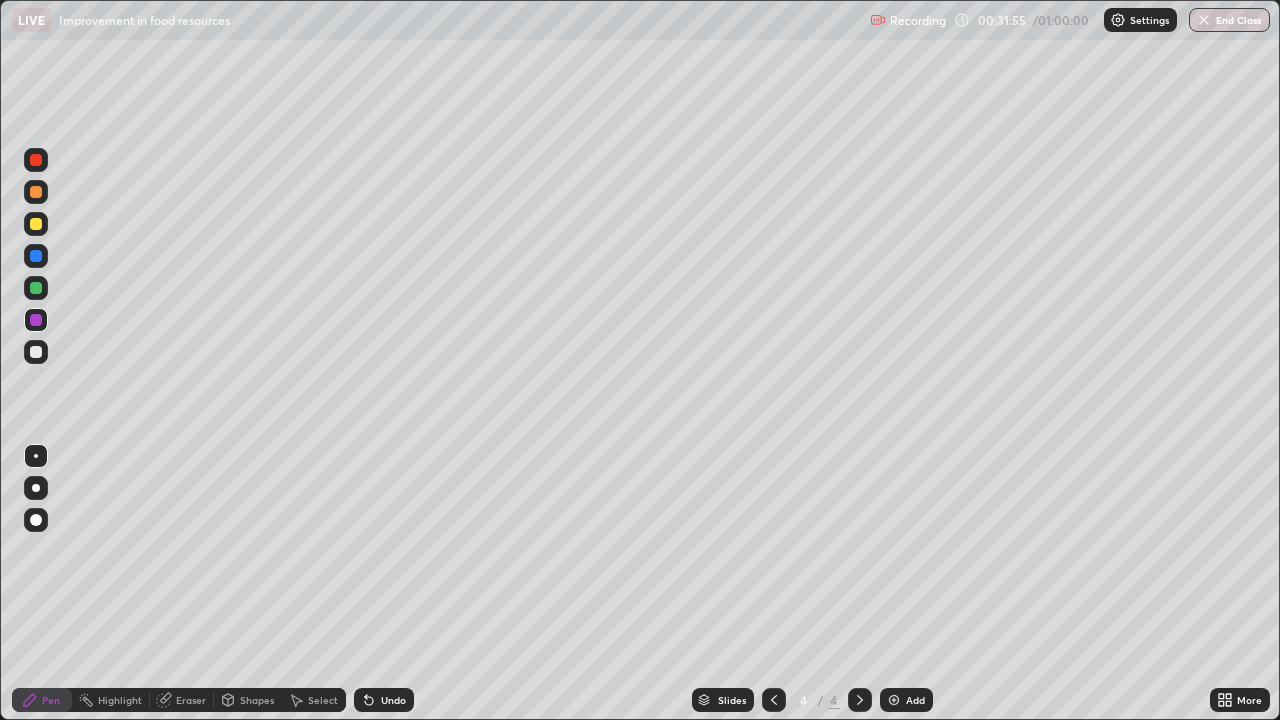 click at bounding box center (894, 700) 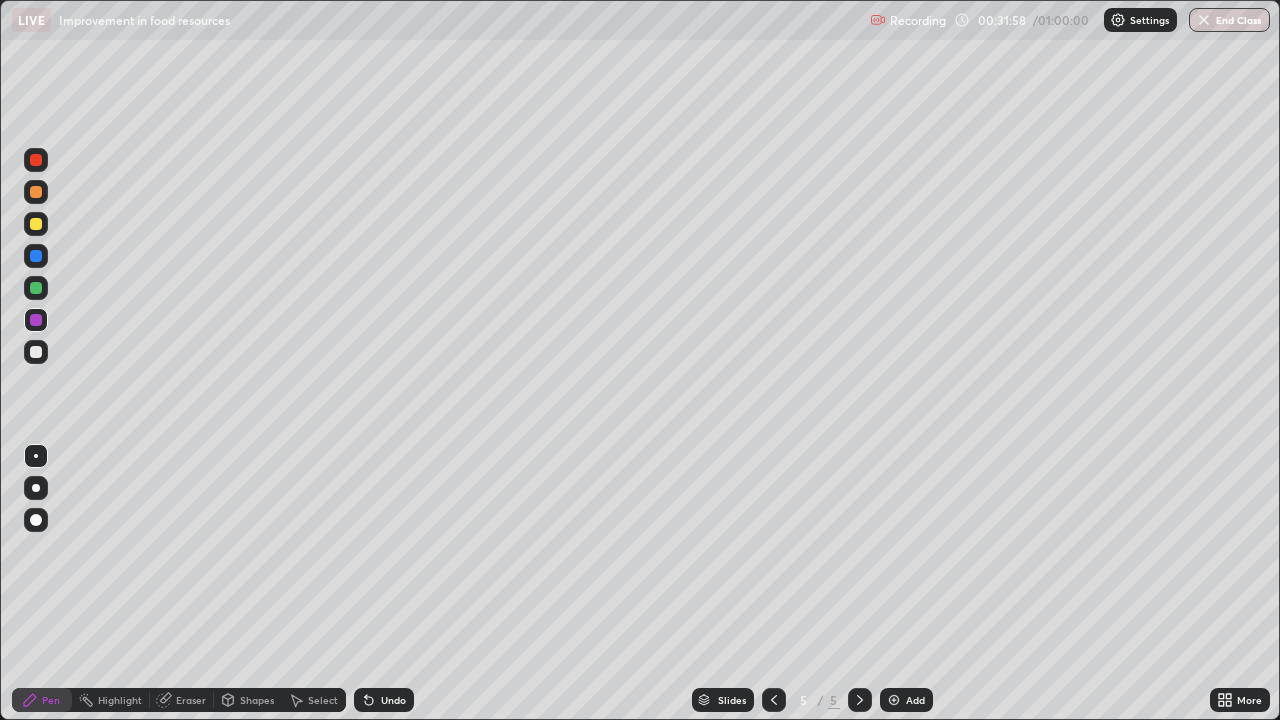 click at bounding box center [36, 352] 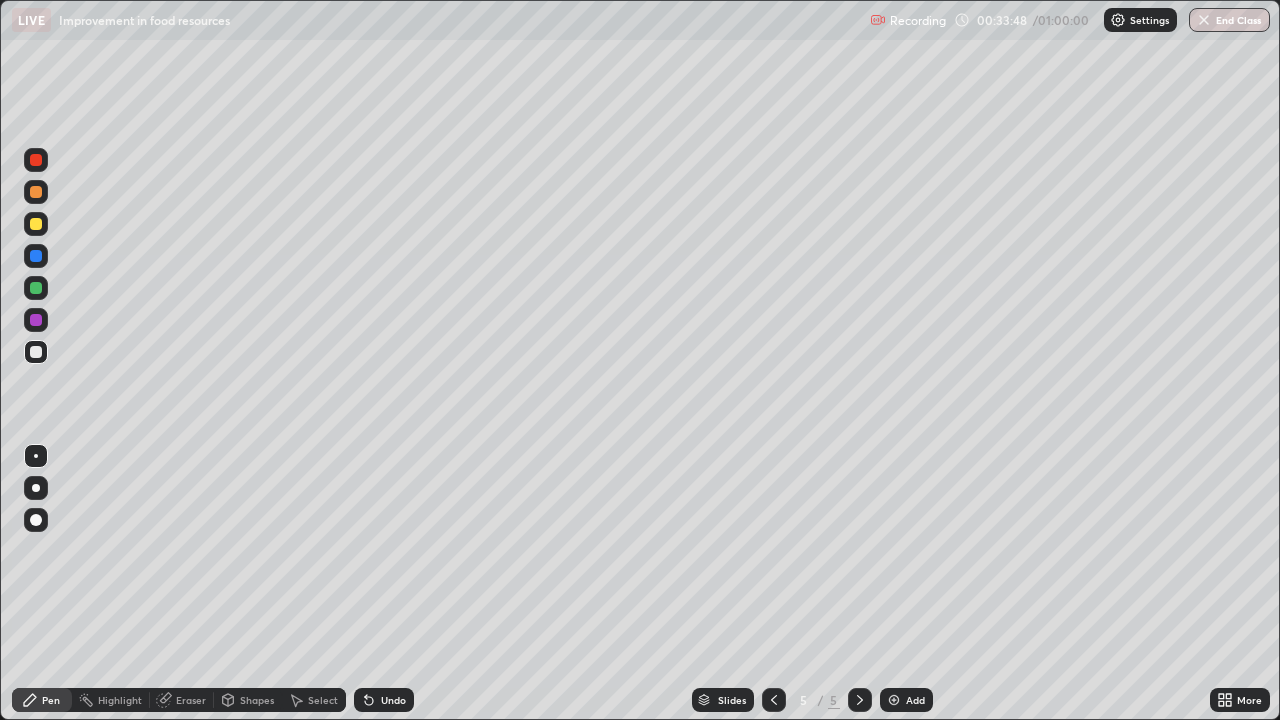click at bounding box center (36, 224) 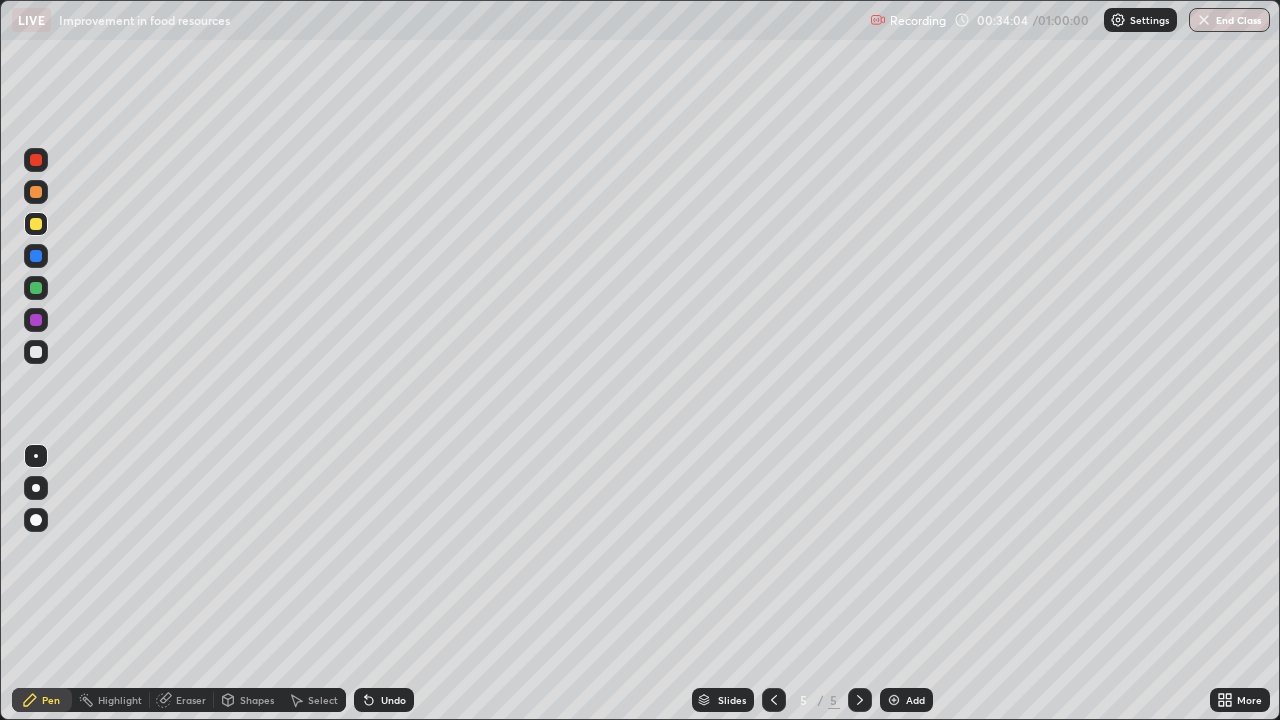 click at bounding box center (36, 352) 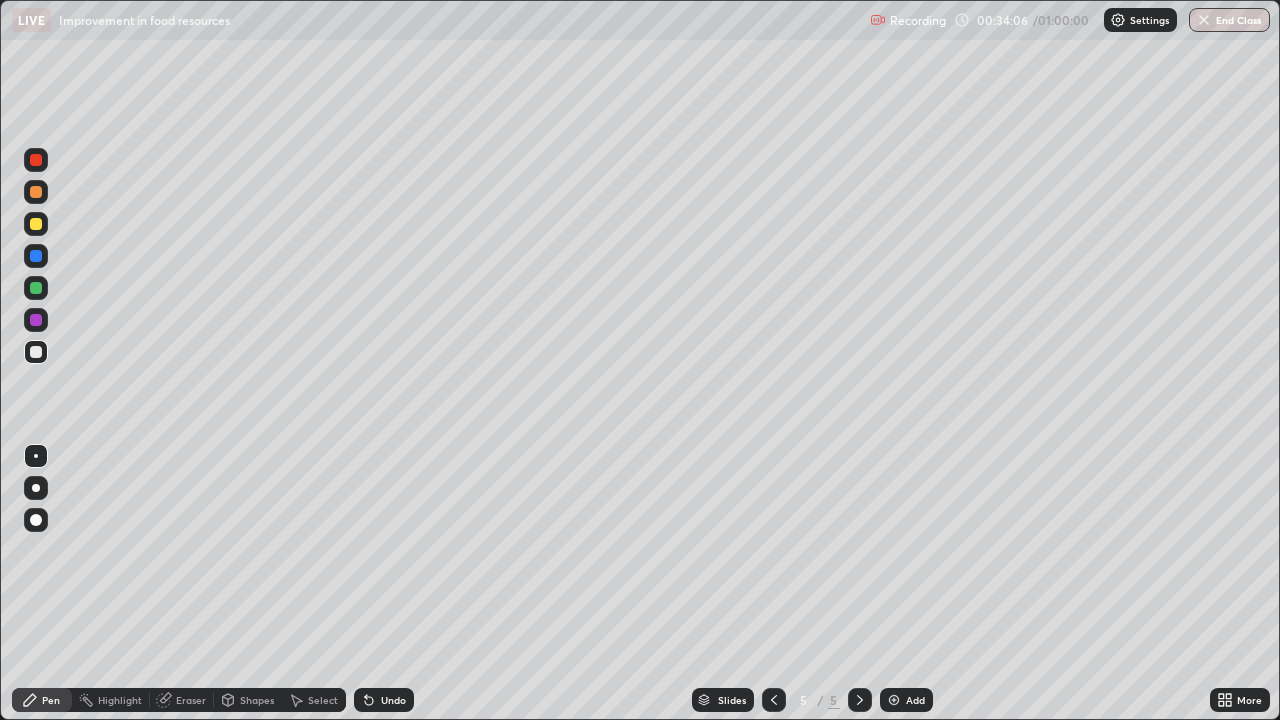 click at bounding box center [36, 352] 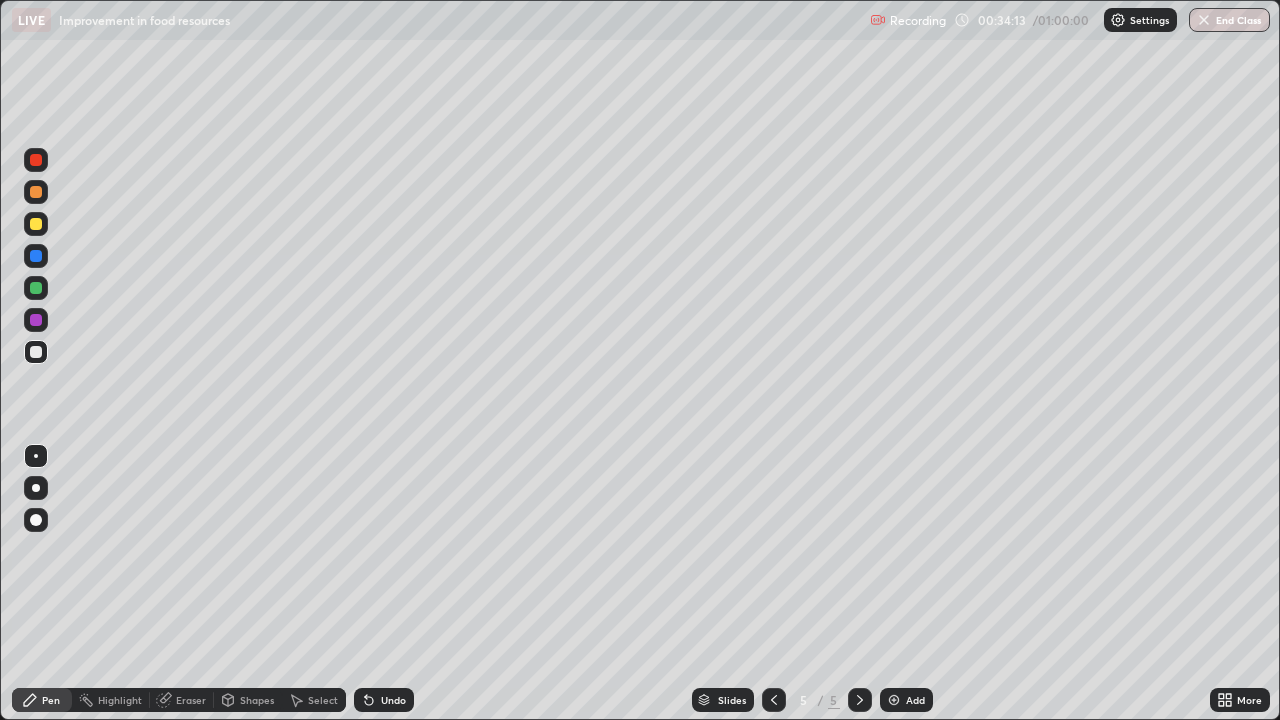 click at bounding box center (36, 288) 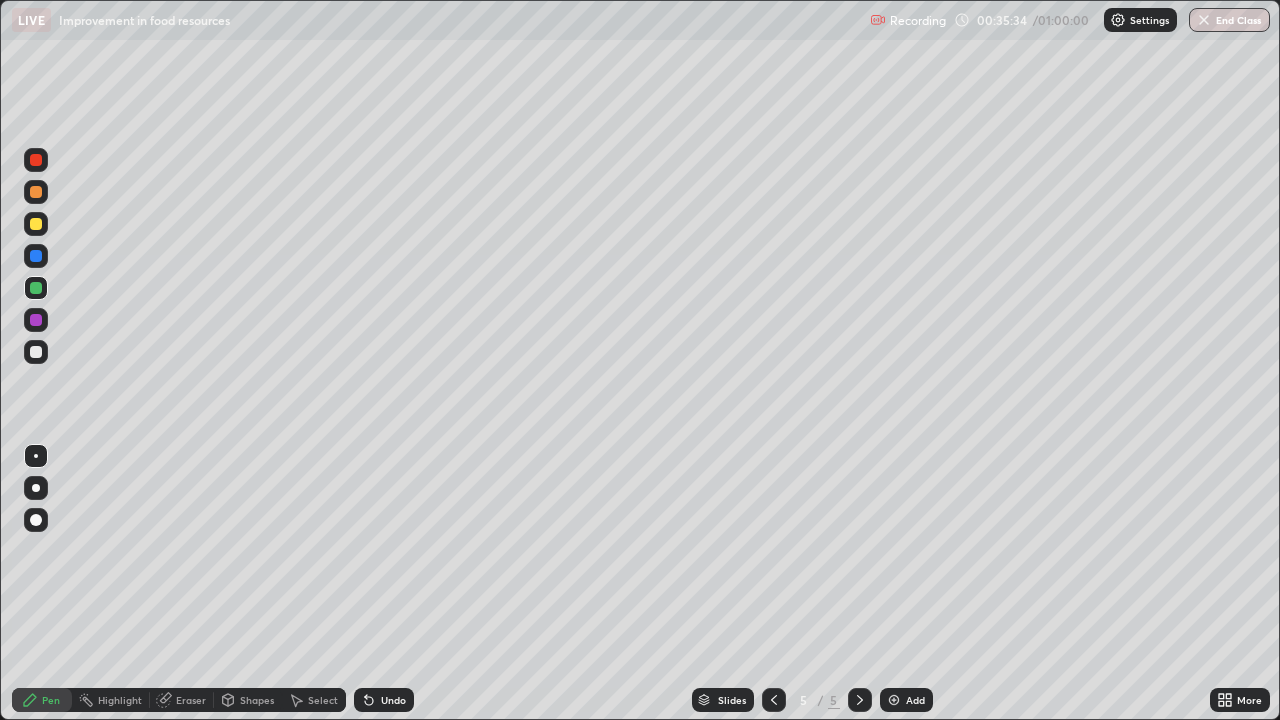 click at bounding box center (36, 352) 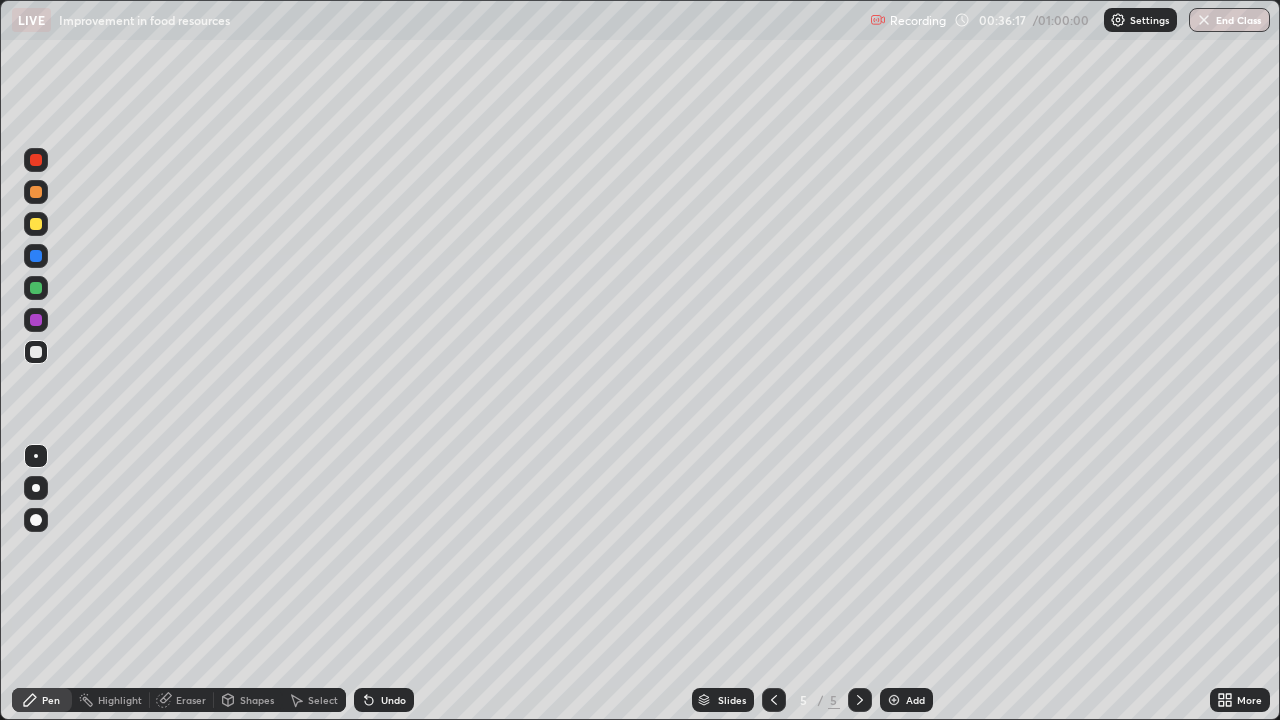 click on "Eraser" at bounding box center [191, 700] 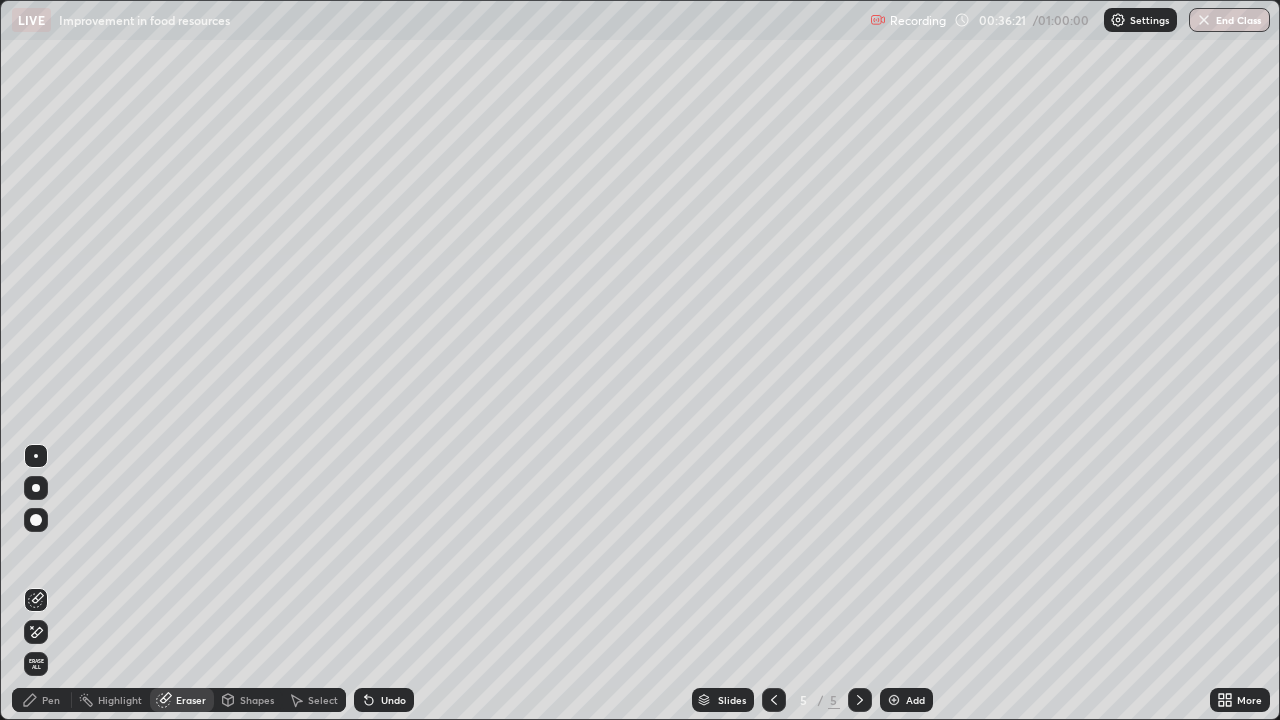 click on "Pen" at bounding box center [51, 700] 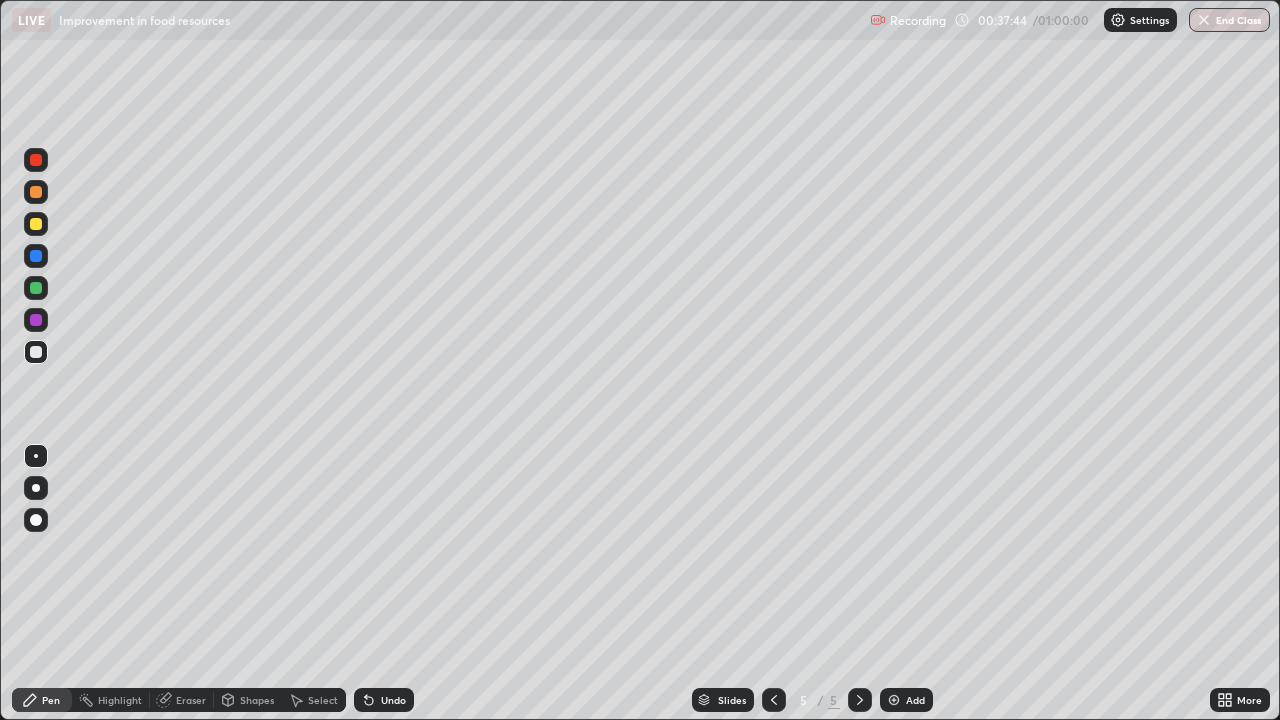 click on "Eraser" at bounding box center [191, 700] 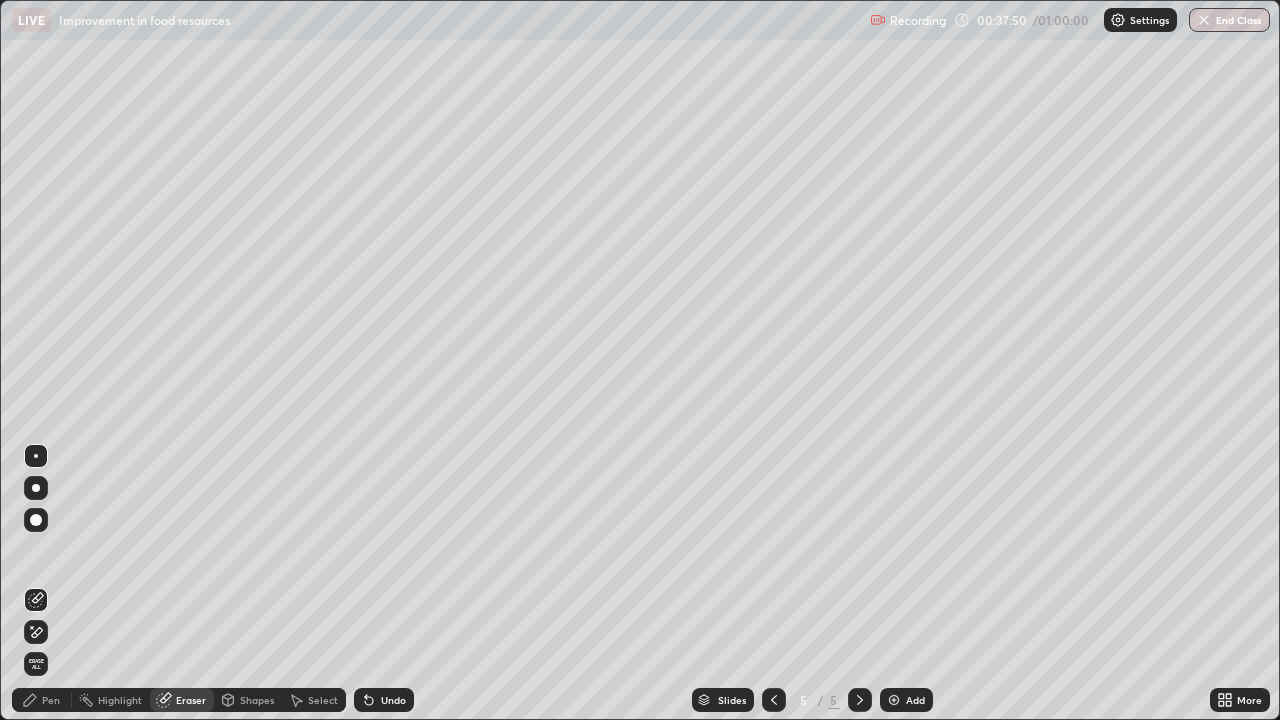 click on "Pen" at bounding box center [51, 700] 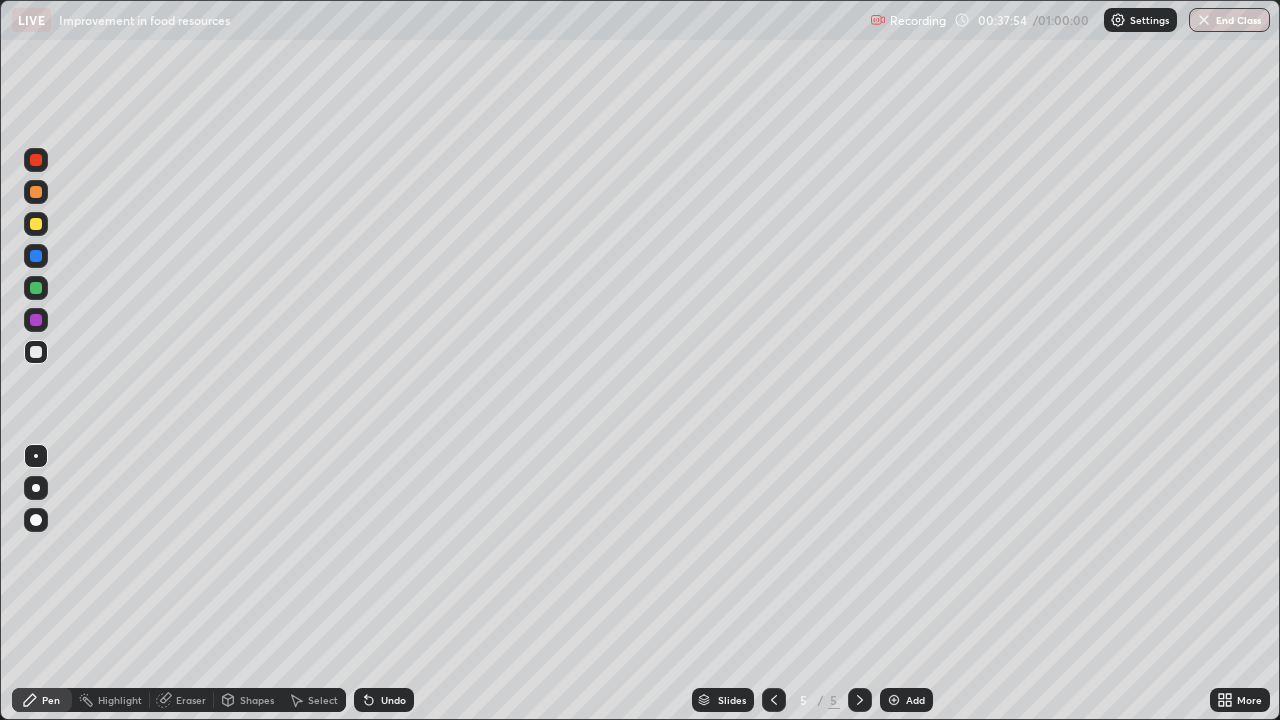 click on "Eraser" at bounding box center [191, 700] 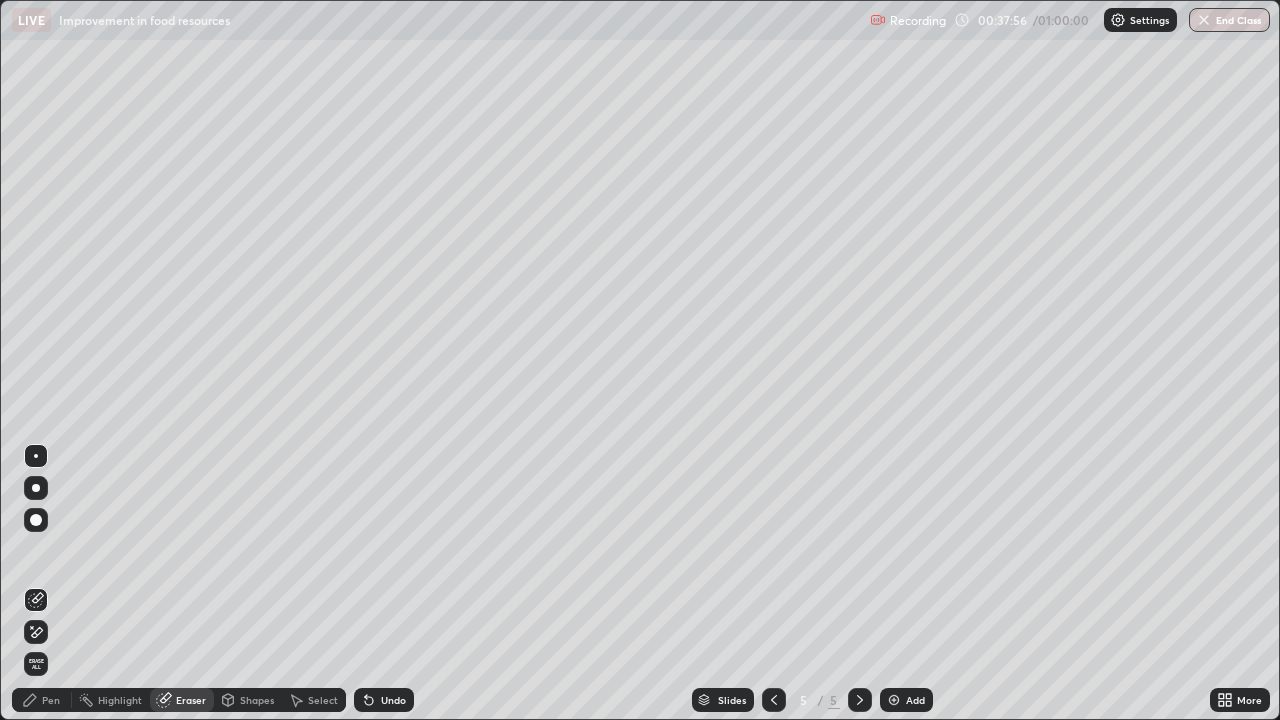 click on "Pen" at bounding box center [51, 700] 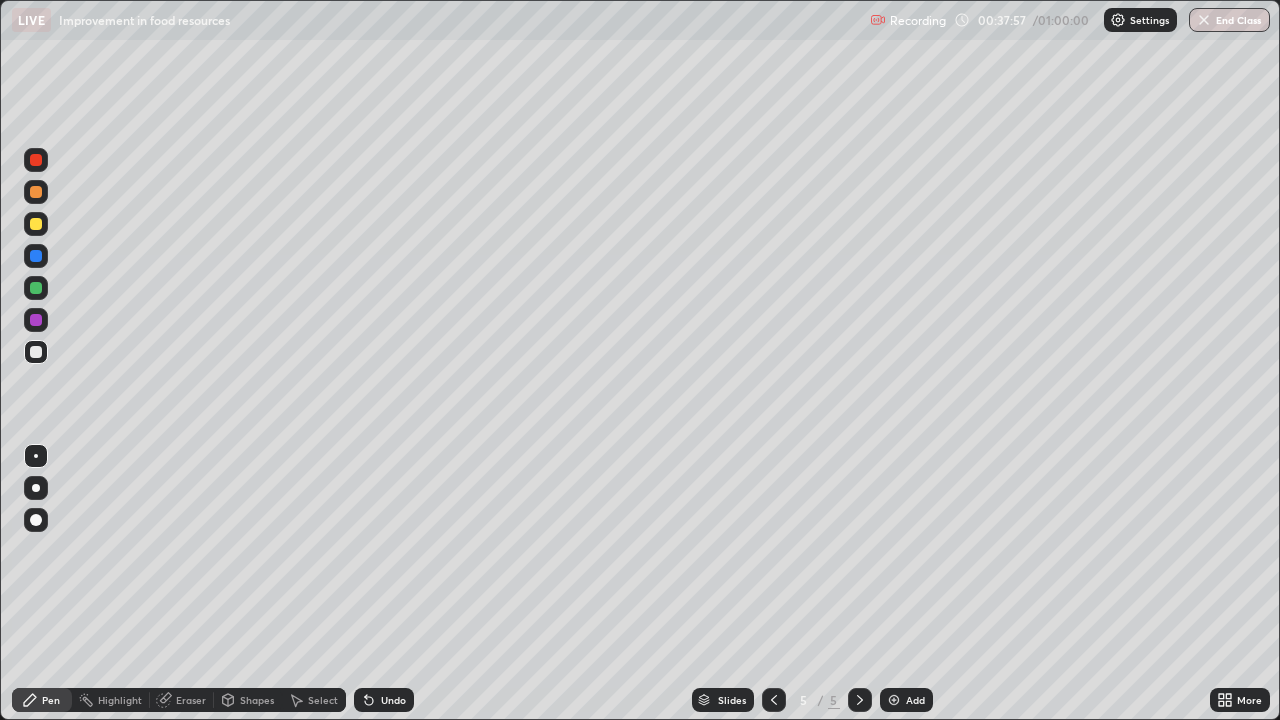 click at bounding box center (36, 288) 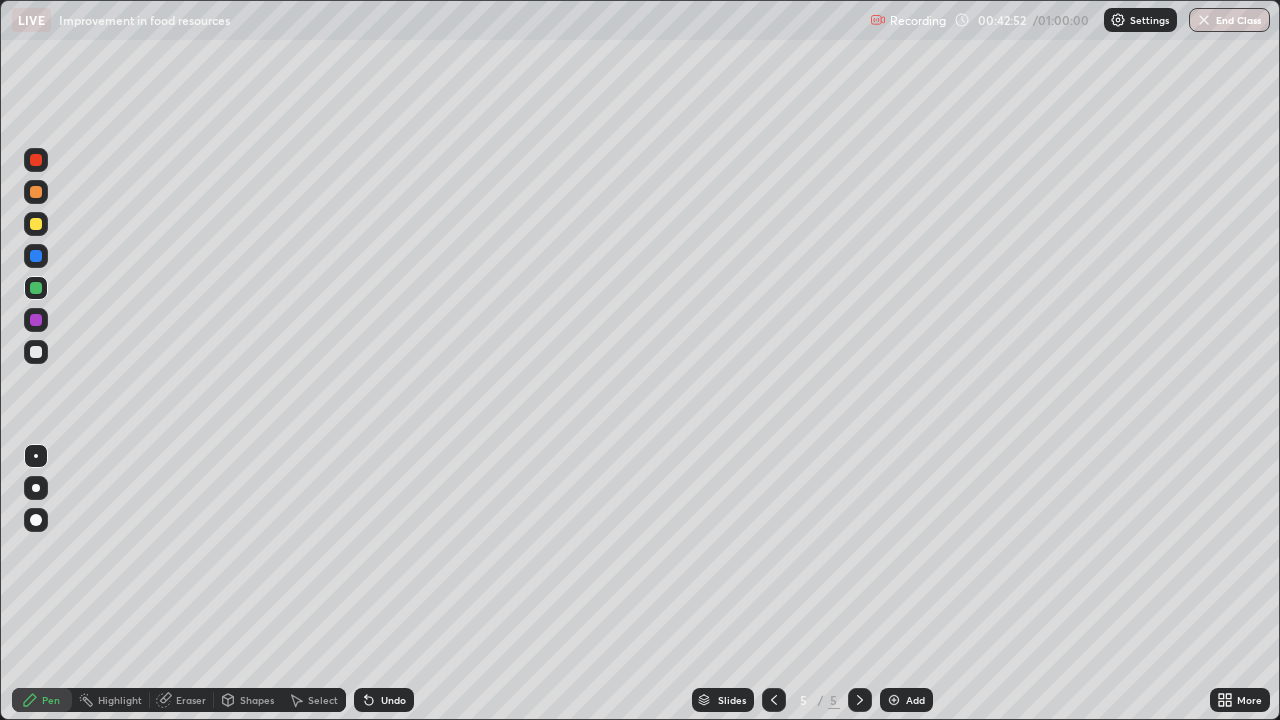 click on "Eraser" at bounding box center (191, 700) 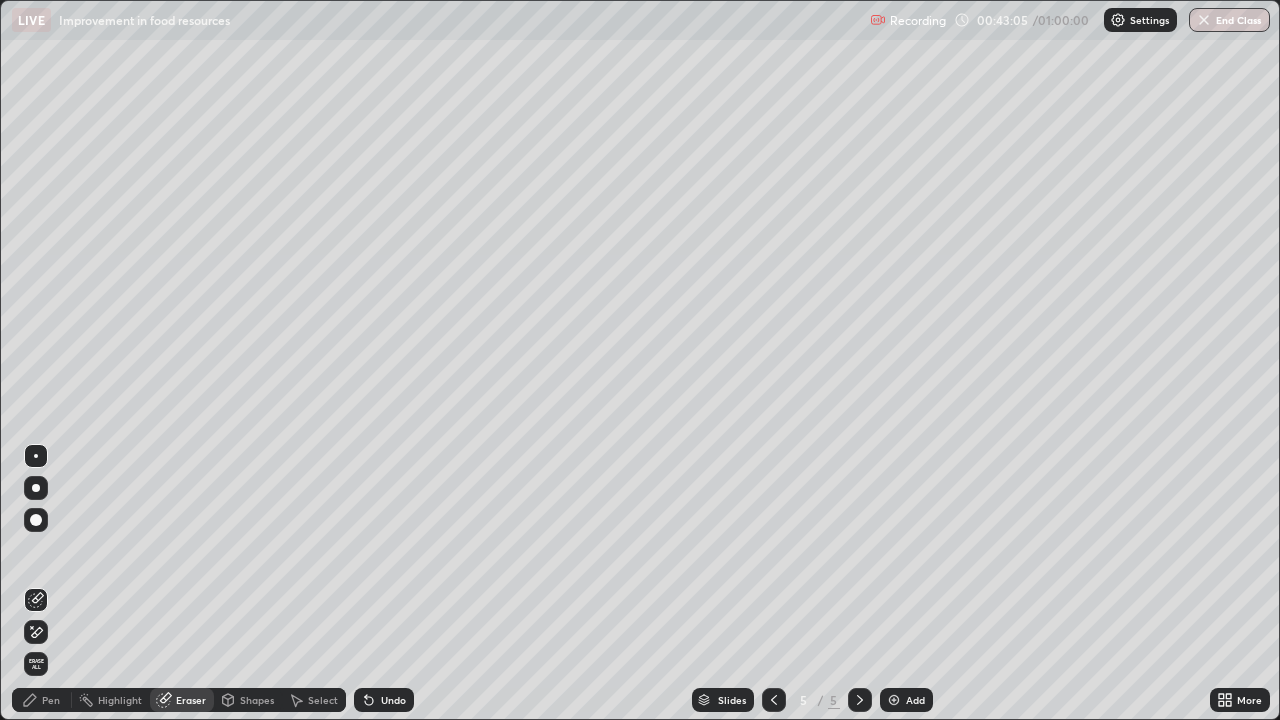 click on "Pen" at bounding box center (51, 700) 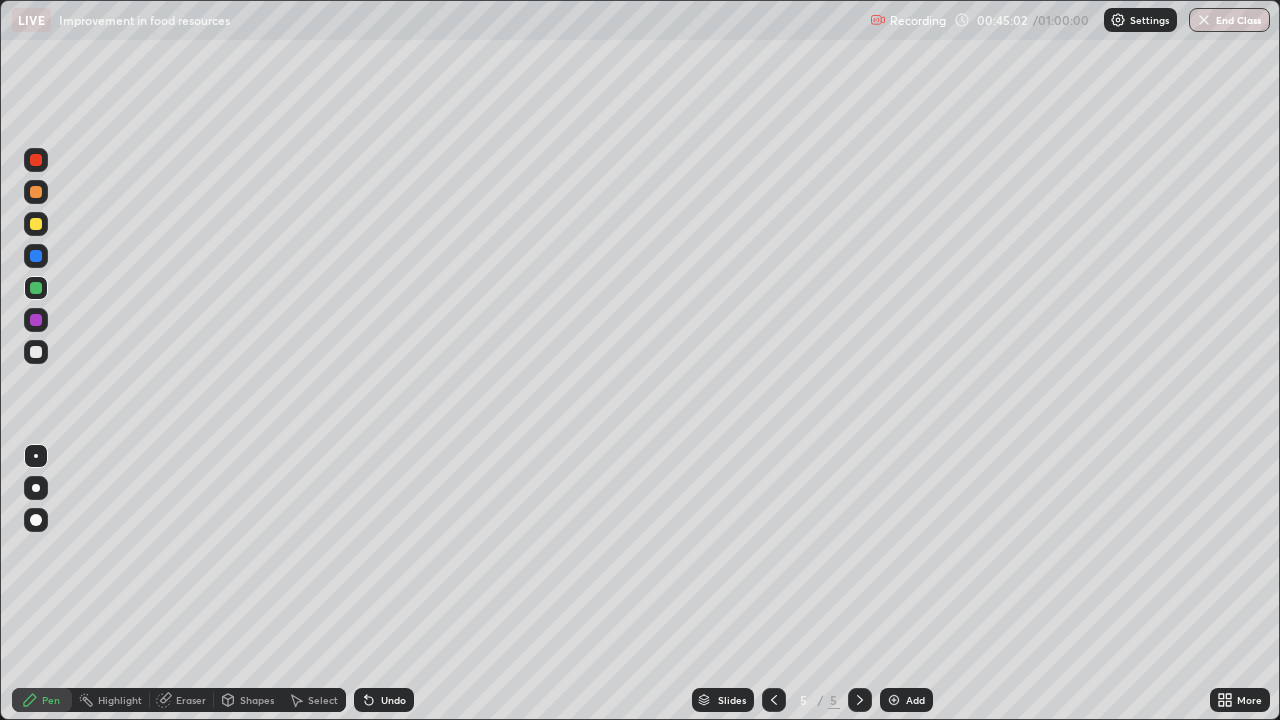 click at bounding box center (36, 352) 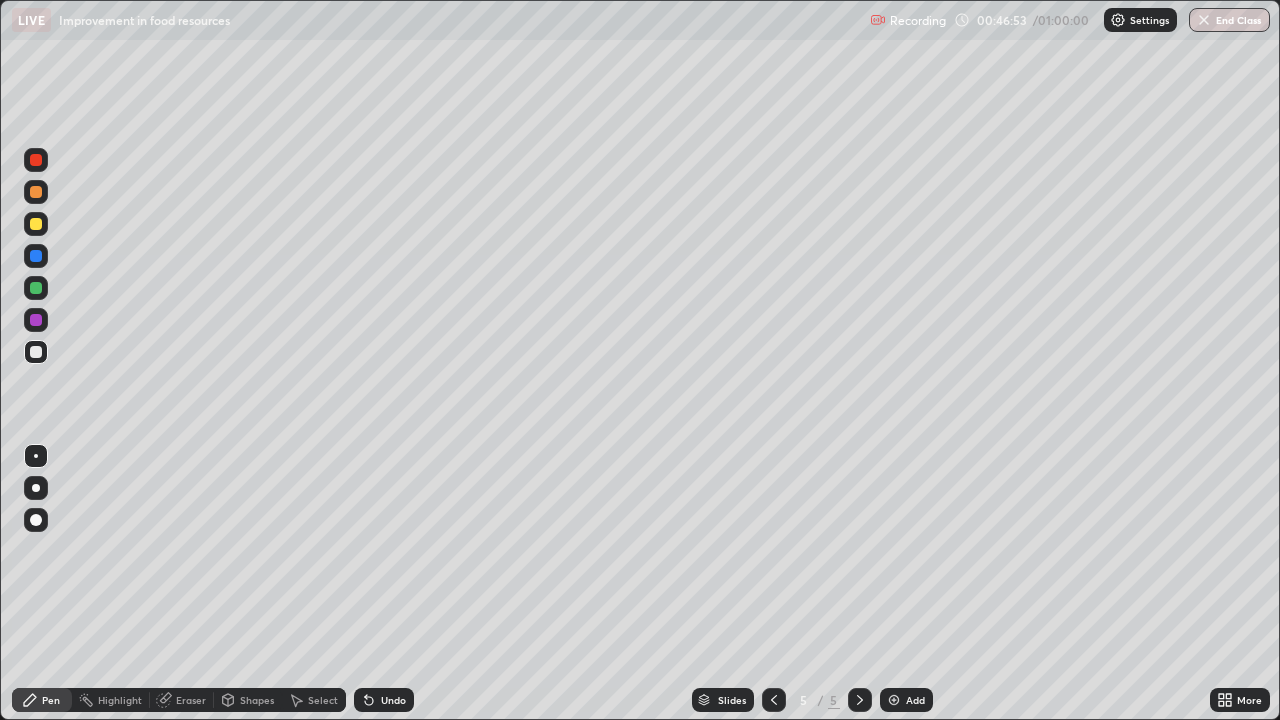 click on "Eraser" at bounding box center [191, 700] 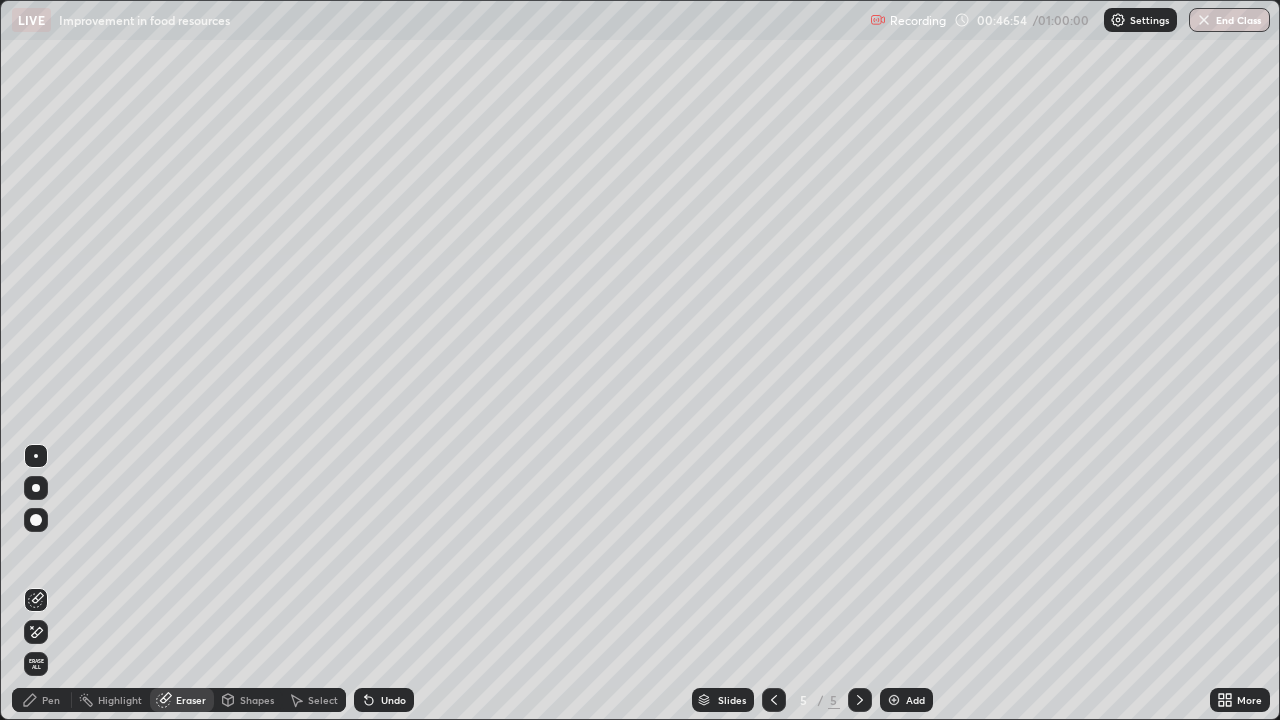 click 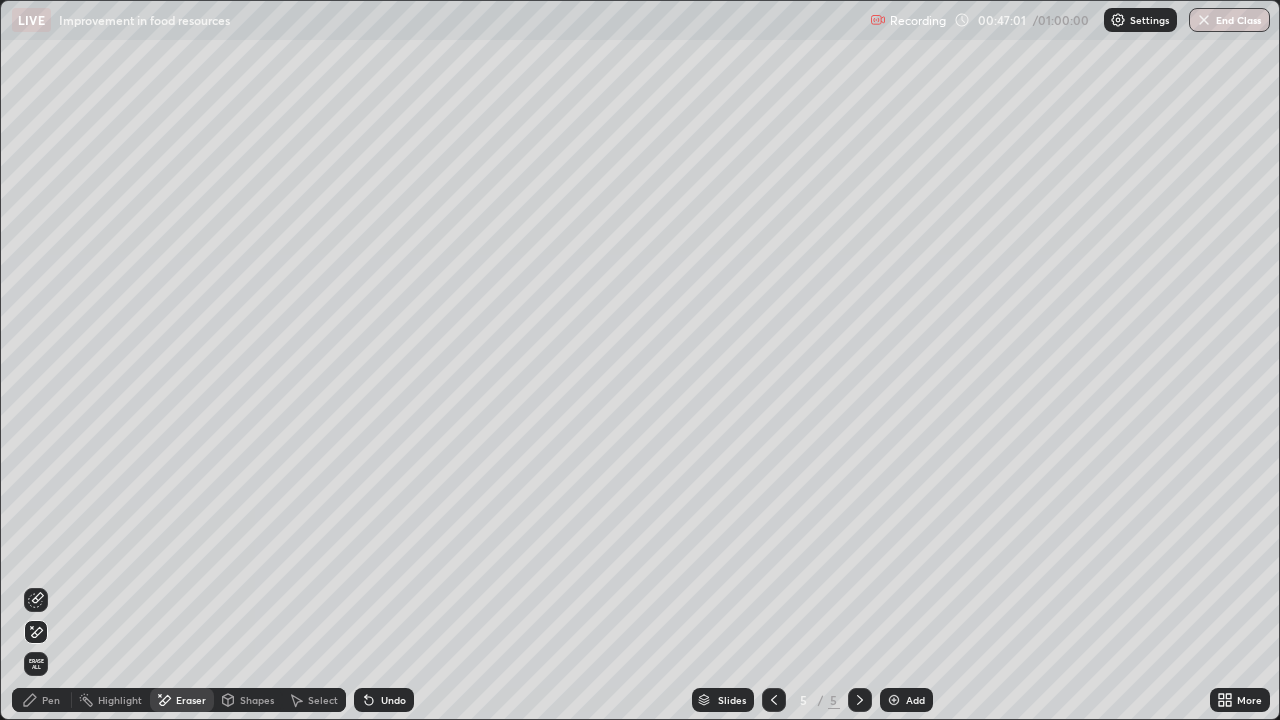 click on "Pen" at bounding box center [51, 700] 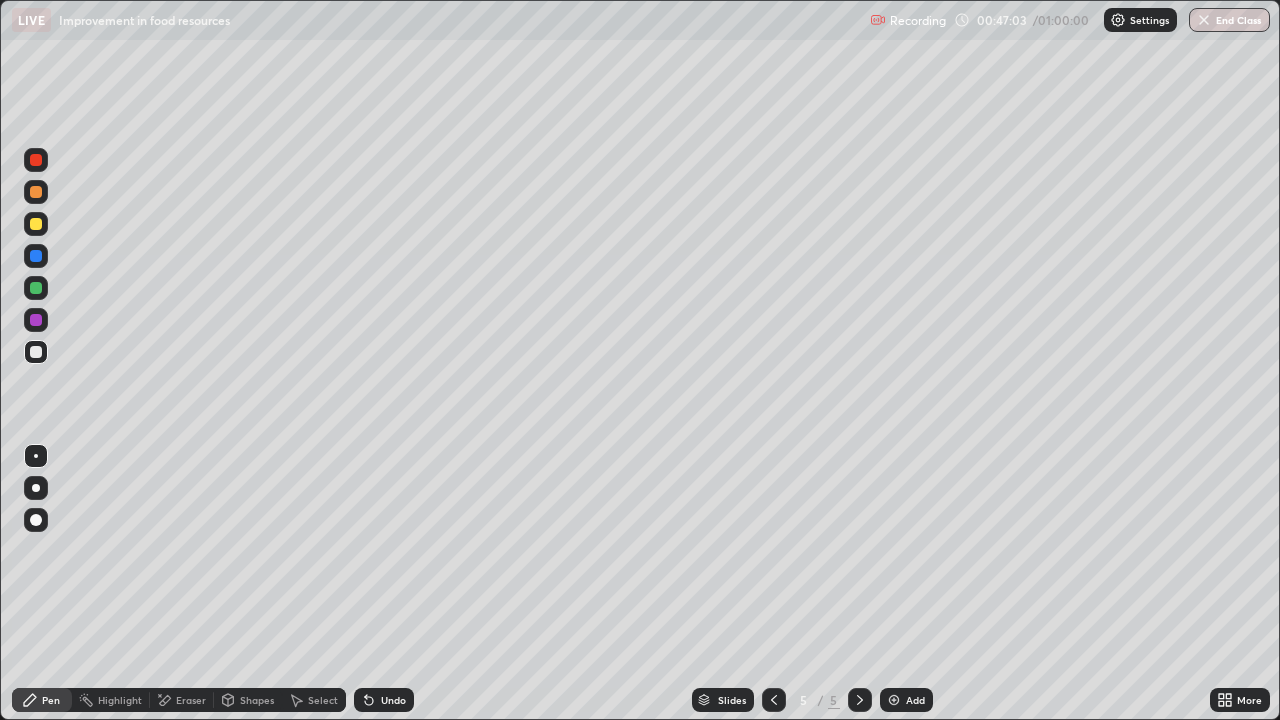 click at bounding box center [36, 288] 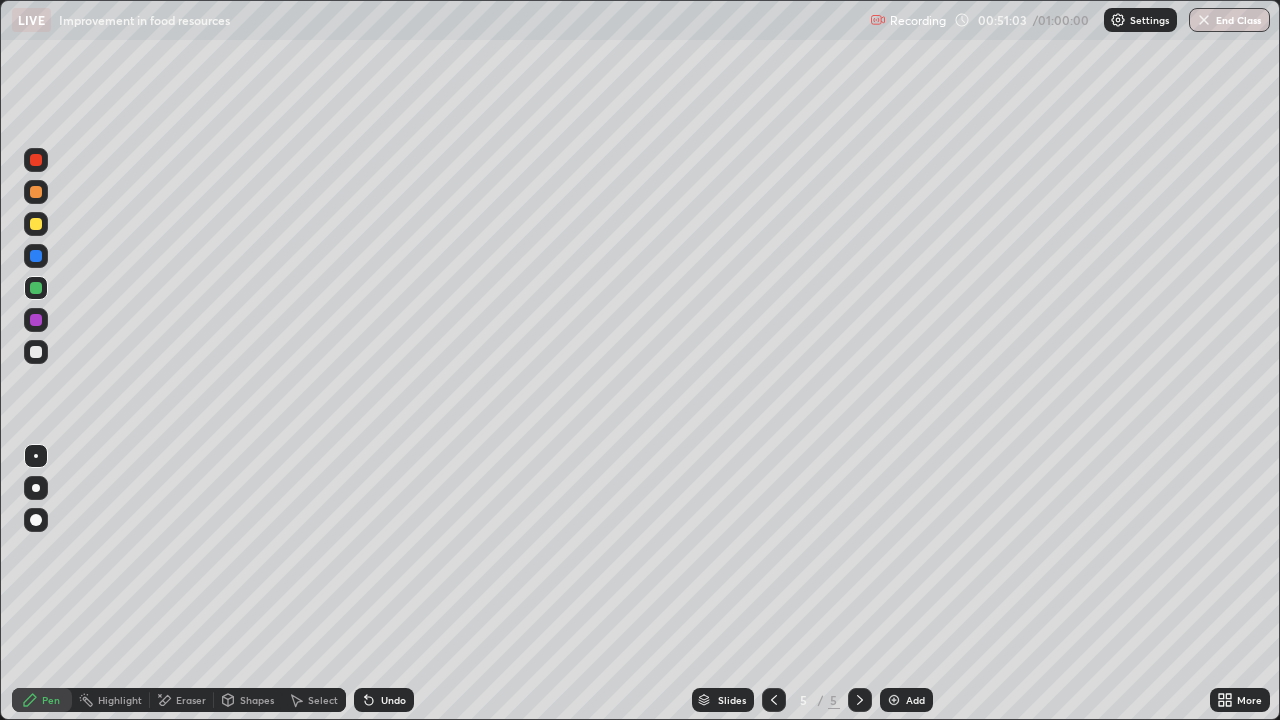 click at bounding box center [36, 560] 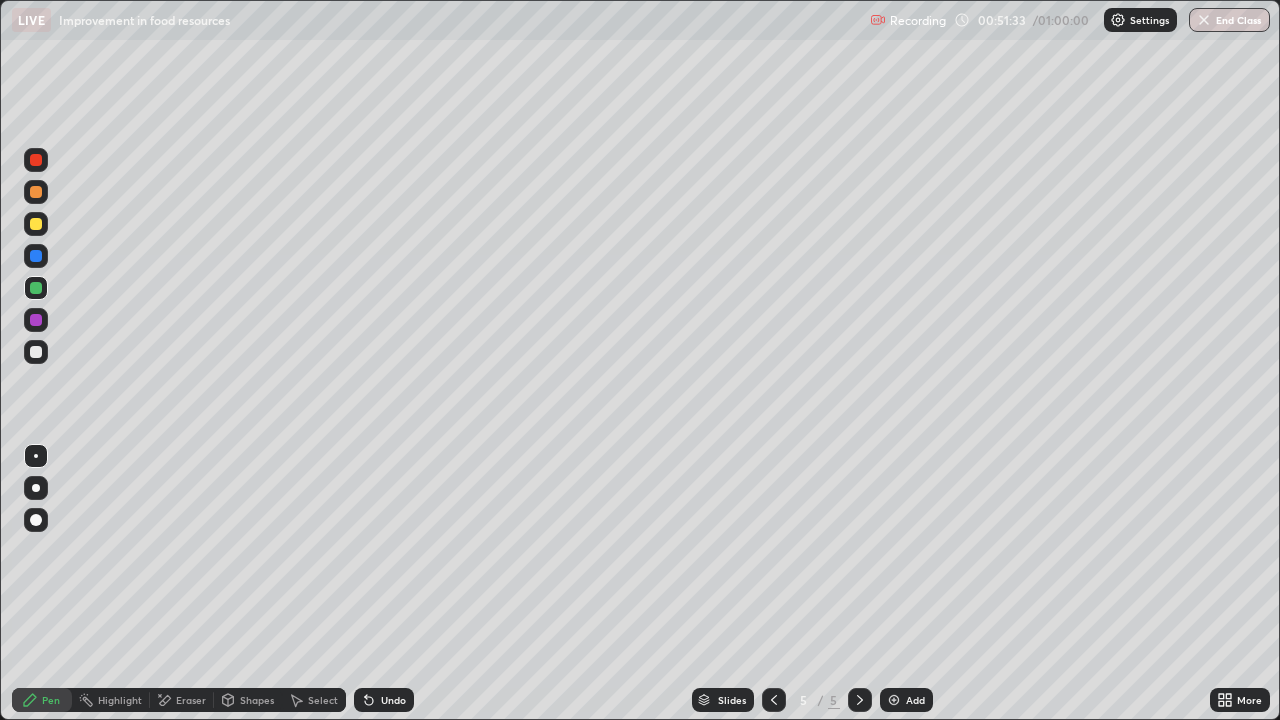 click on "Shapes" at bounding box center (248, 700) 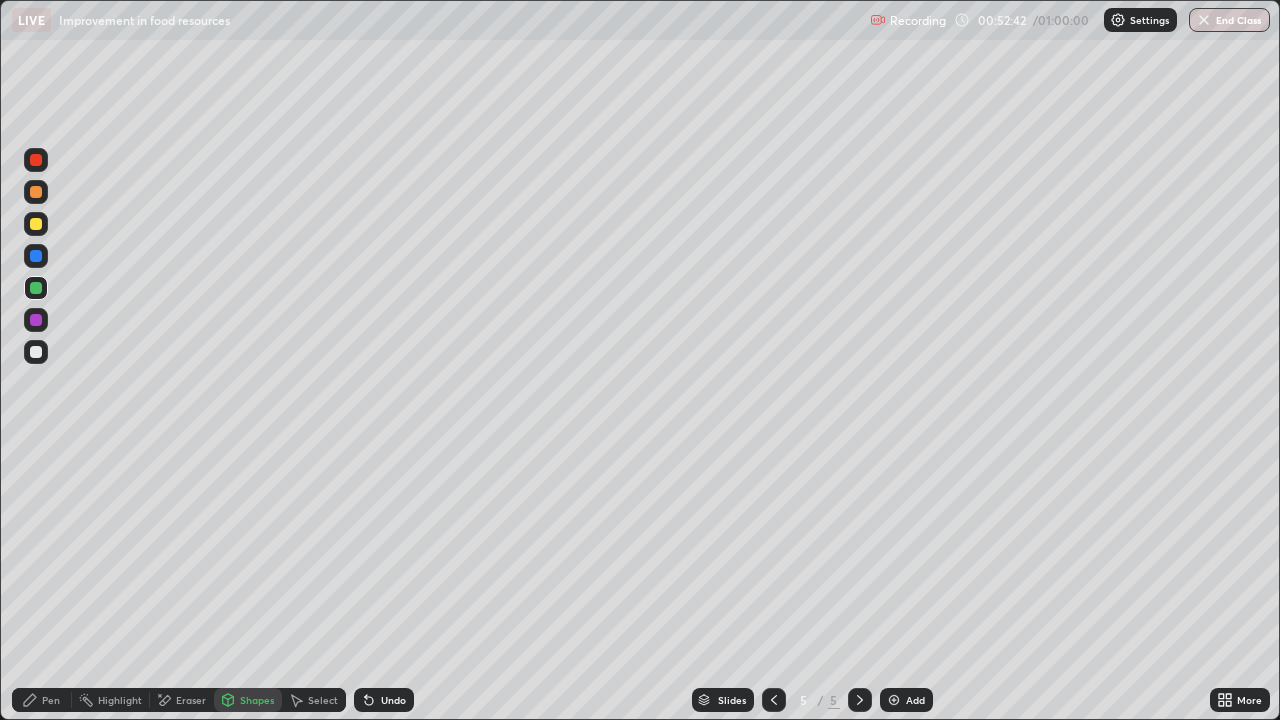 click at bounding box center [36, 320] 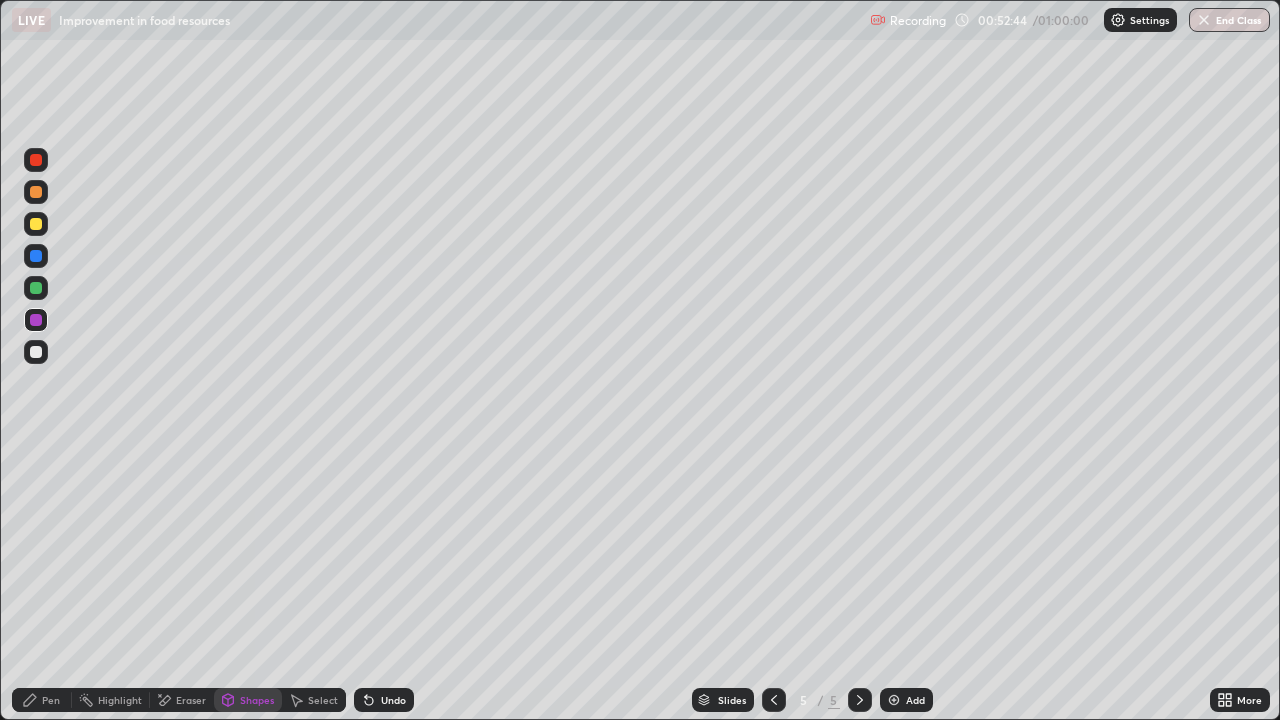 click on "Shapes" at bounding box center (257, 700) 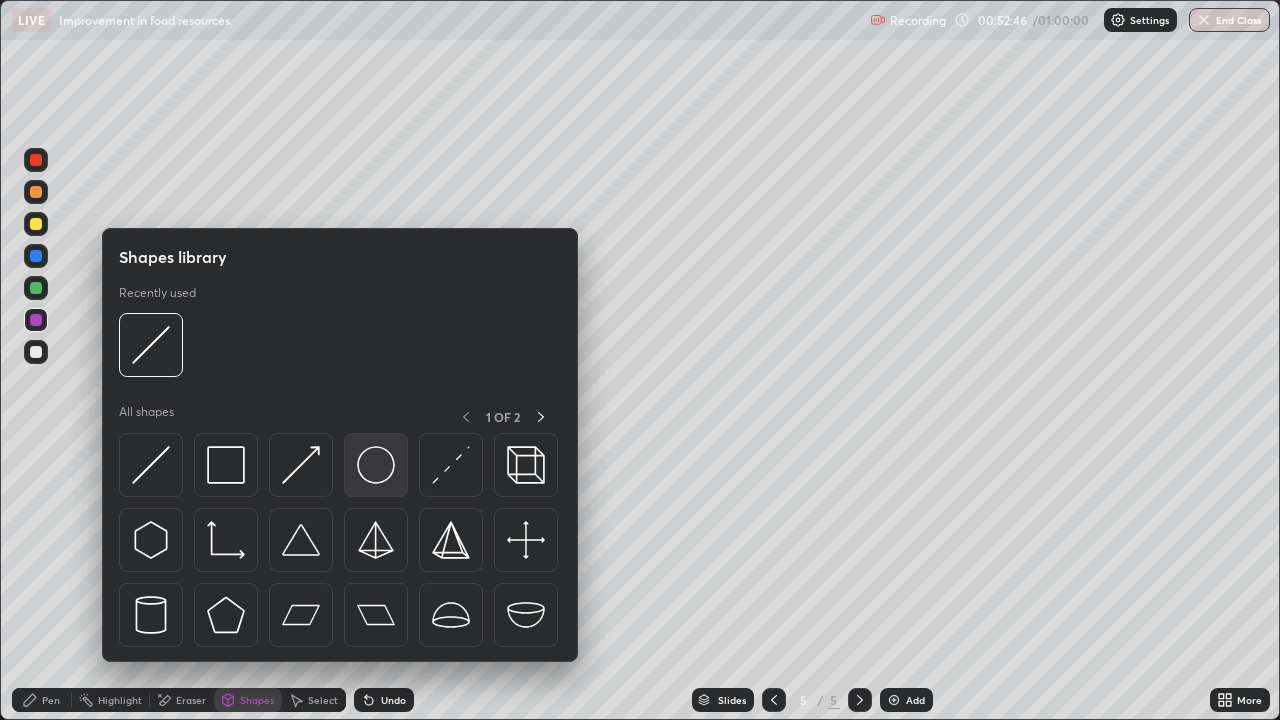 click at bounding box center (376, 465) 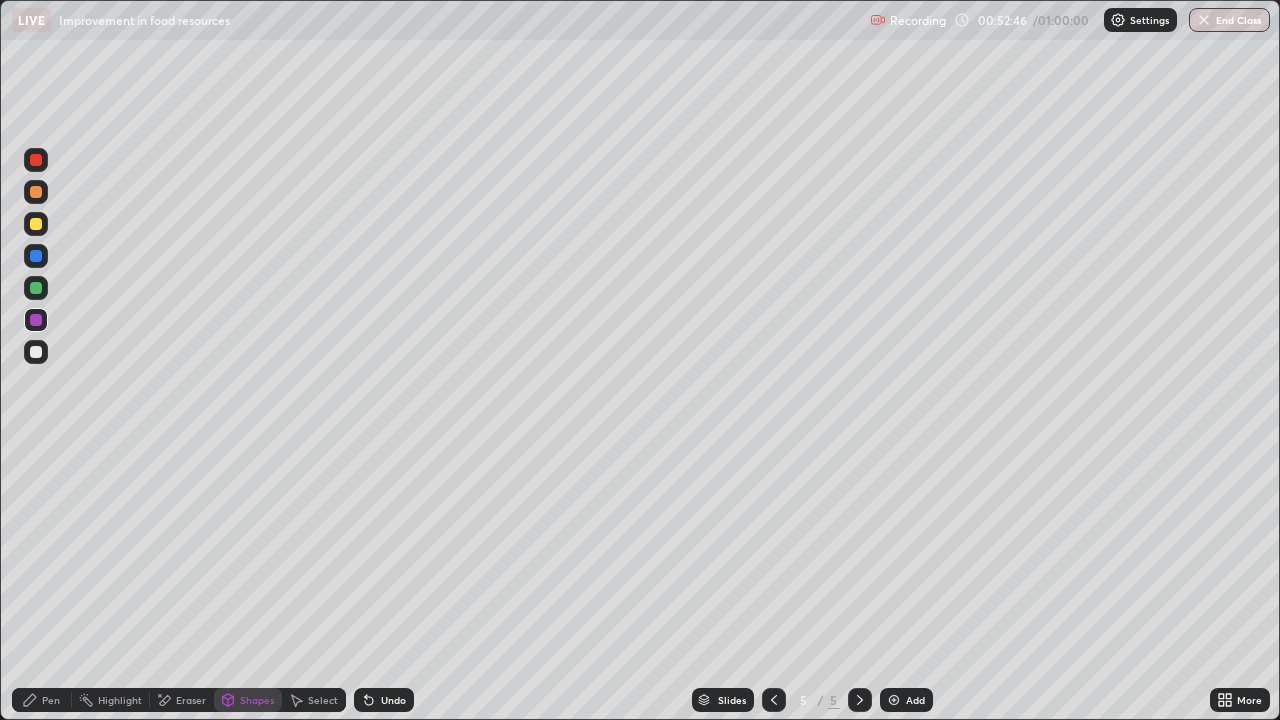 click on "Pen" at bounding box center [42, 700] 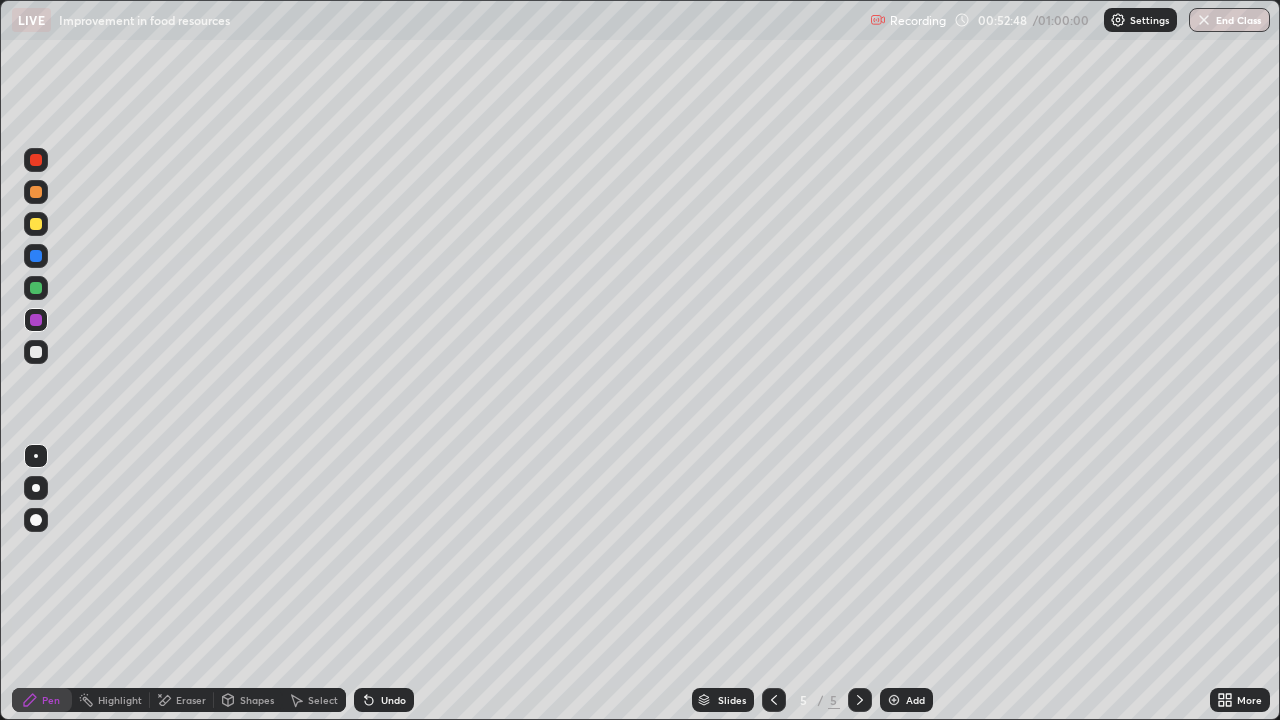 click on "Eraser" at bounding box center [191, 700] 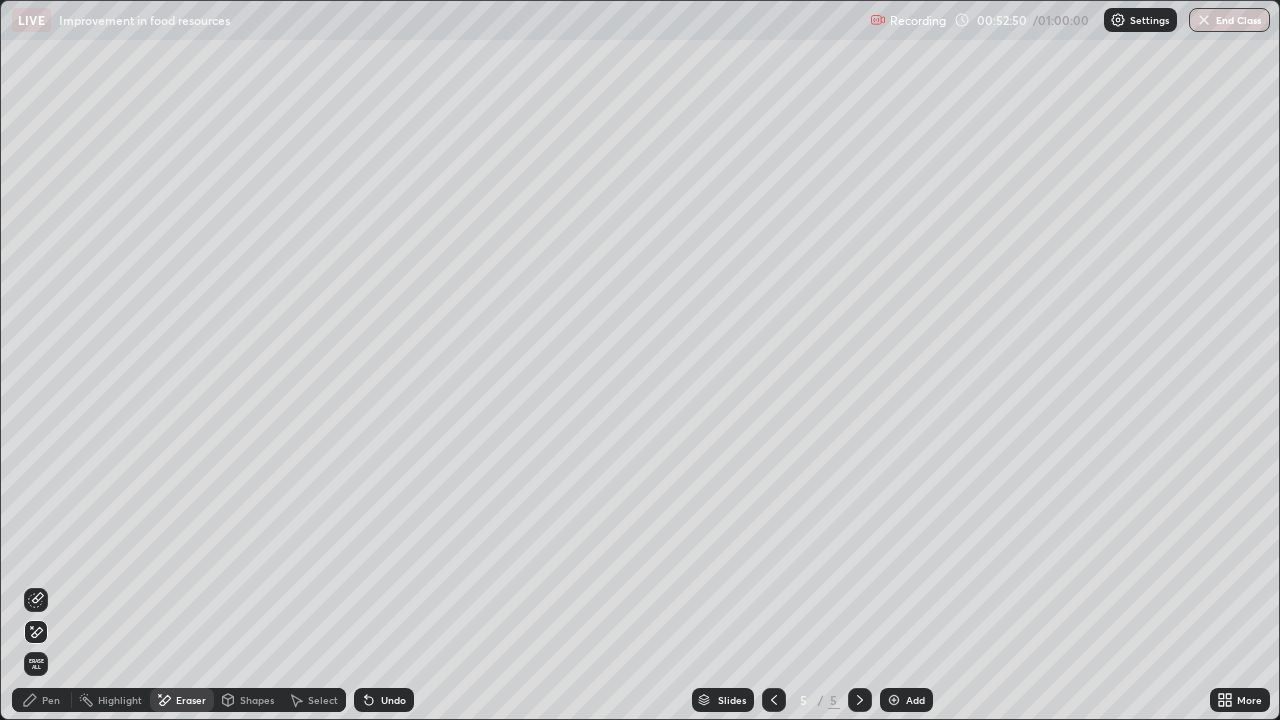 click on "Pen" at bounding box center [42, 700] 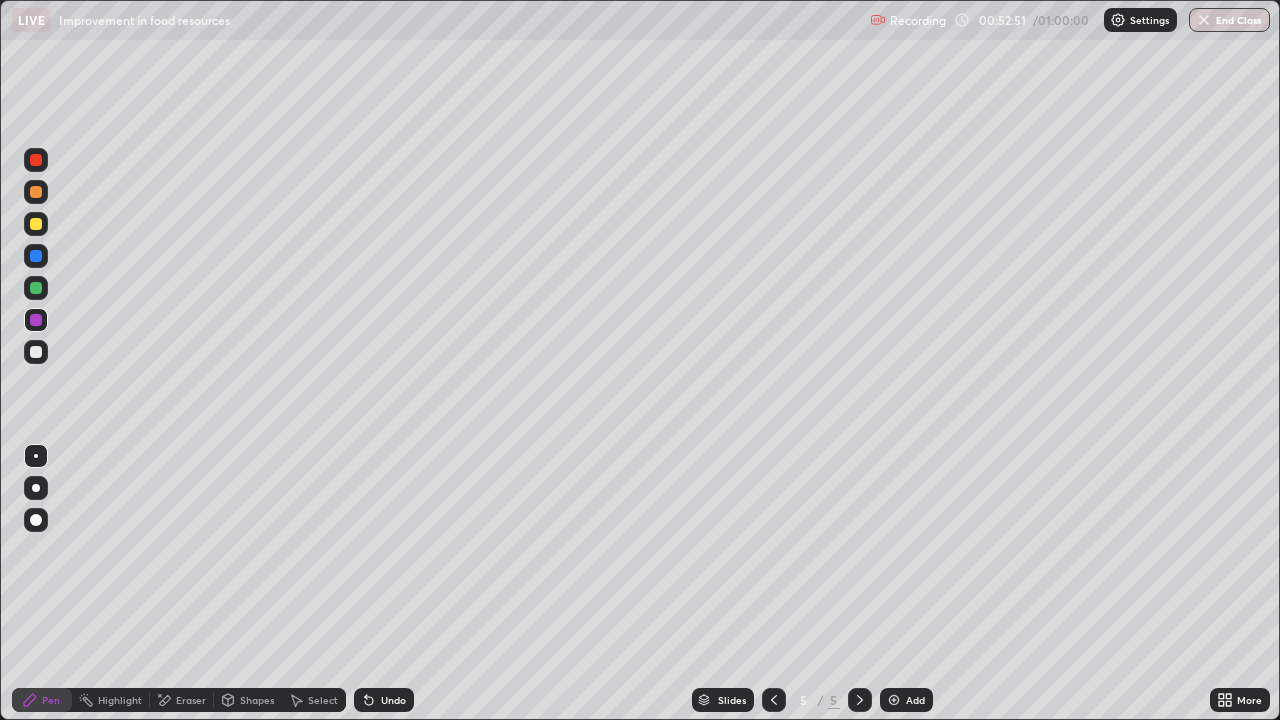 click at bounding box center [36, 320] 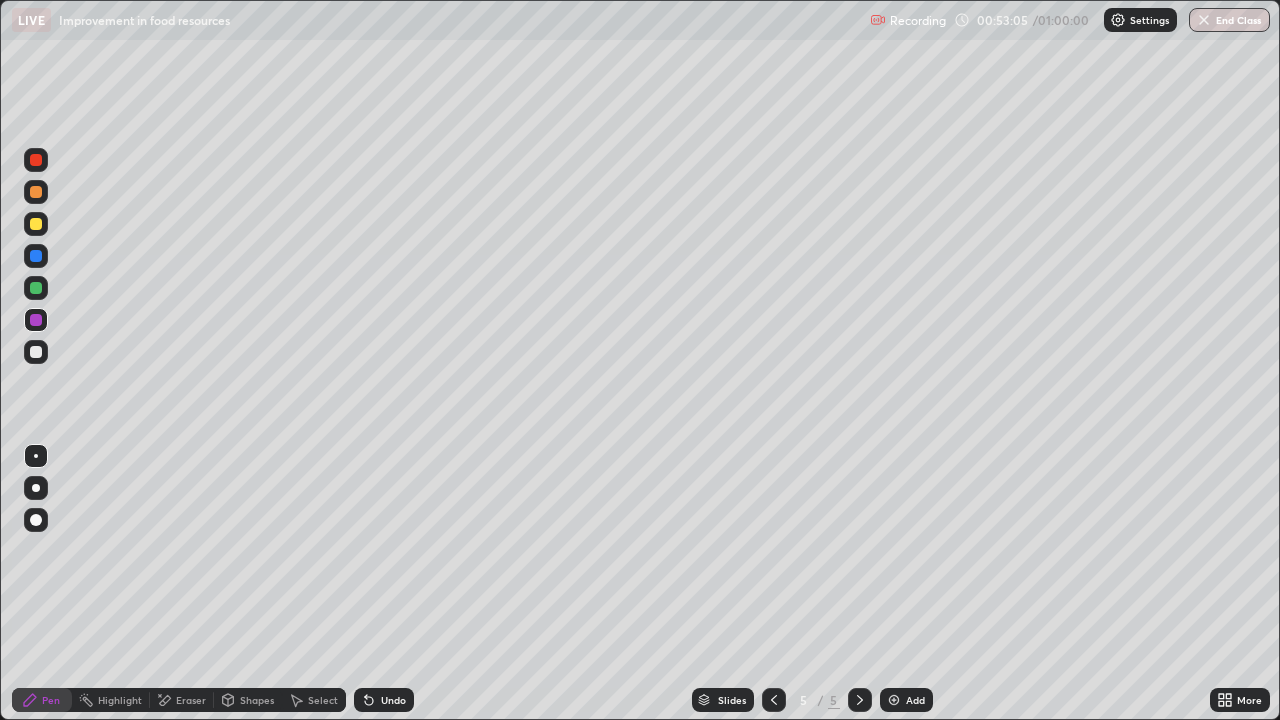 click at bounding box center [36, 352] 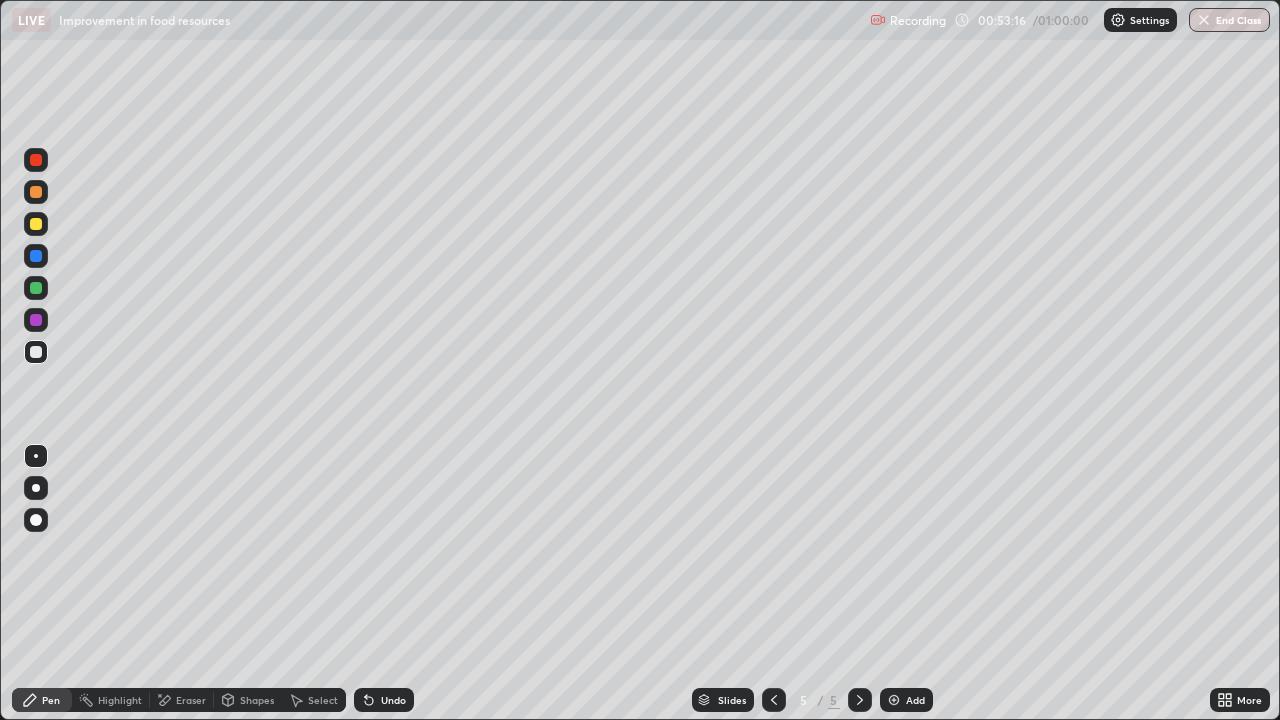 click at bounding box center [36, 288] 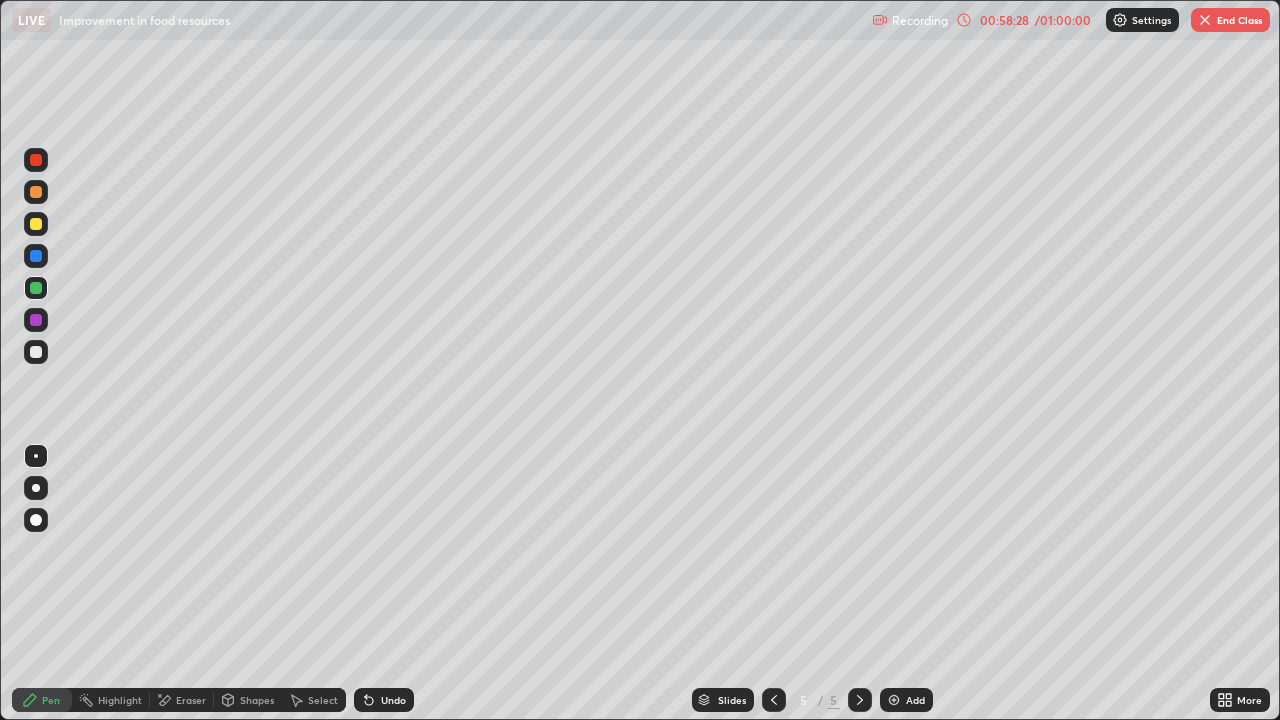 click on "End Class" at bounding box center [1230, 20] 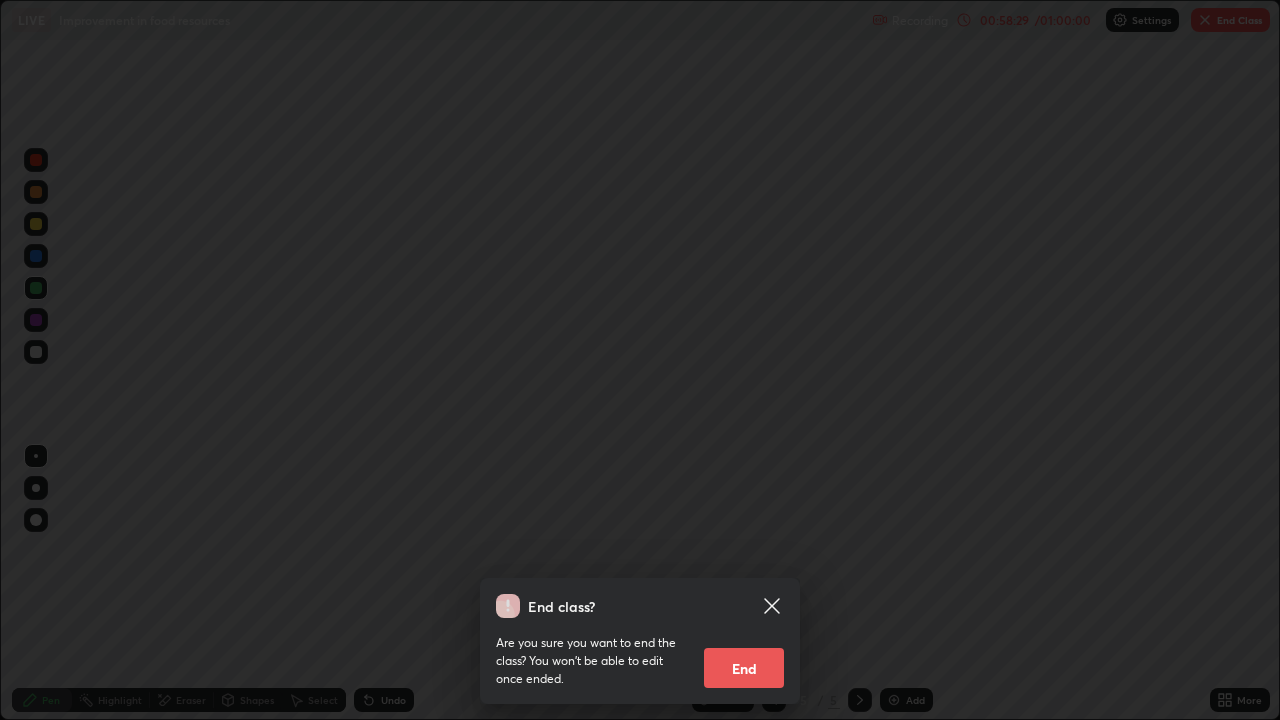 click on "End" at bounding box center (744, 668) 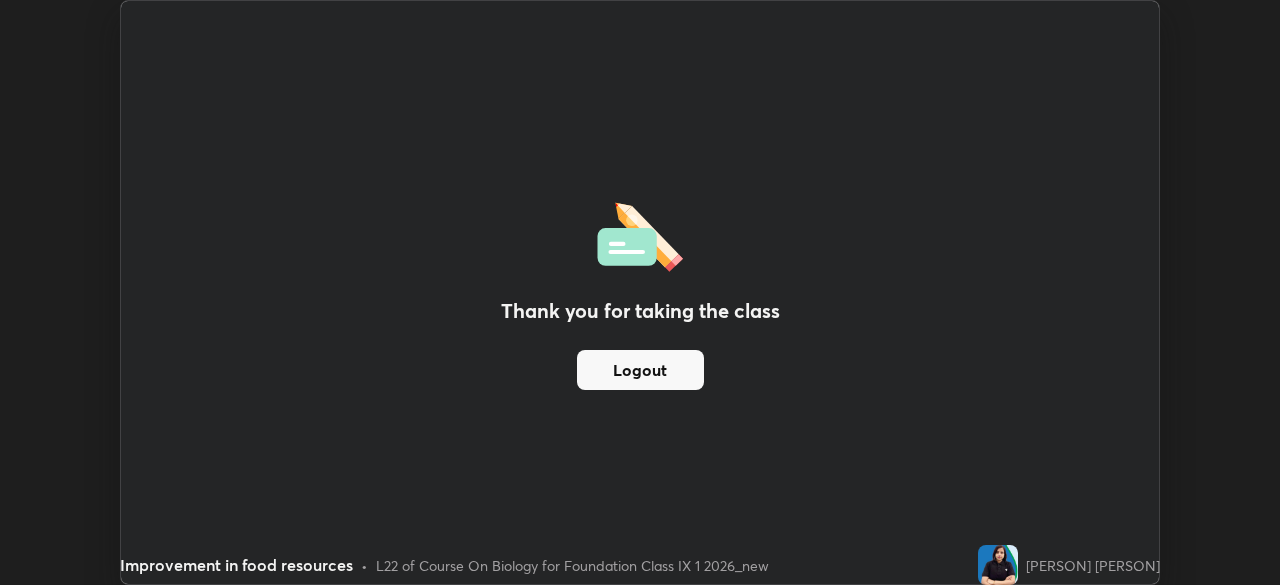 scroll, scrollTop: 585, scrollLeft: 1280, axis: both 